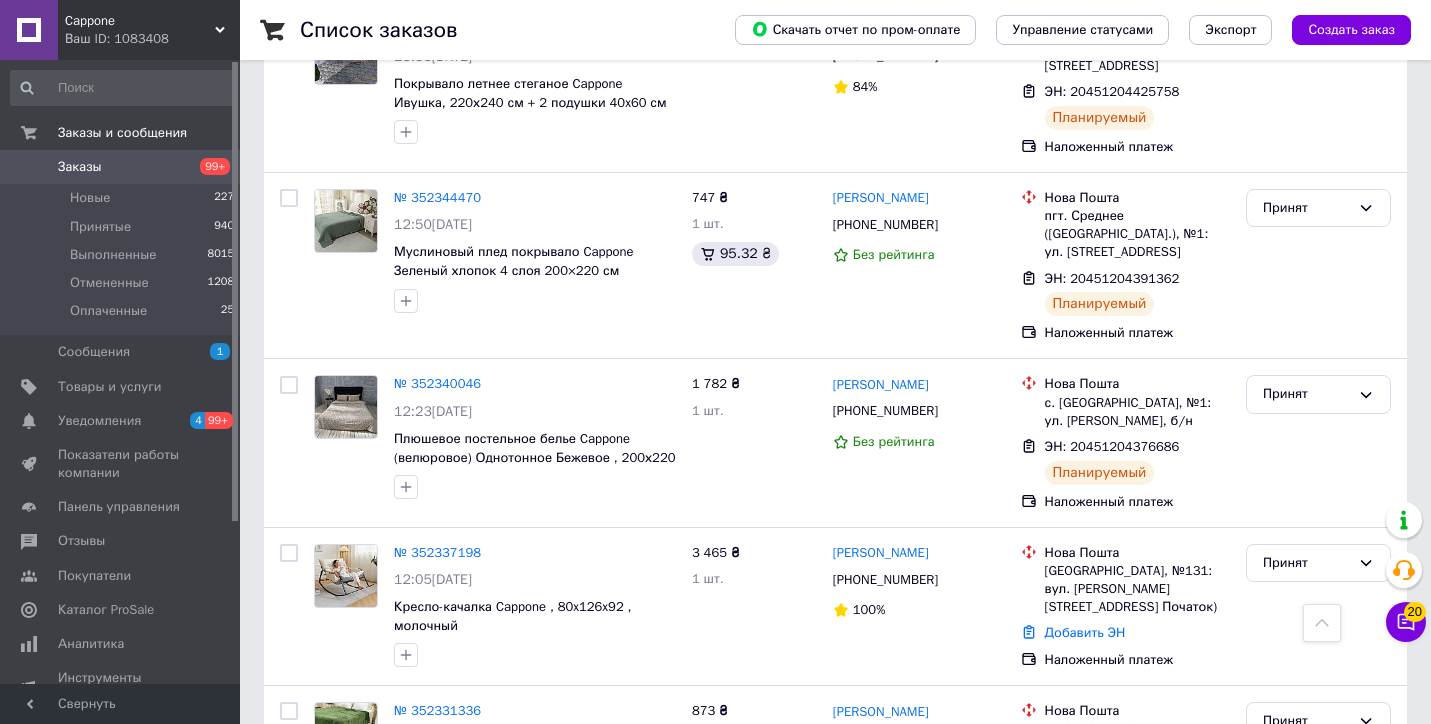 scroll, scrollTop: 864, scrollLeft: 0, axis: vertical 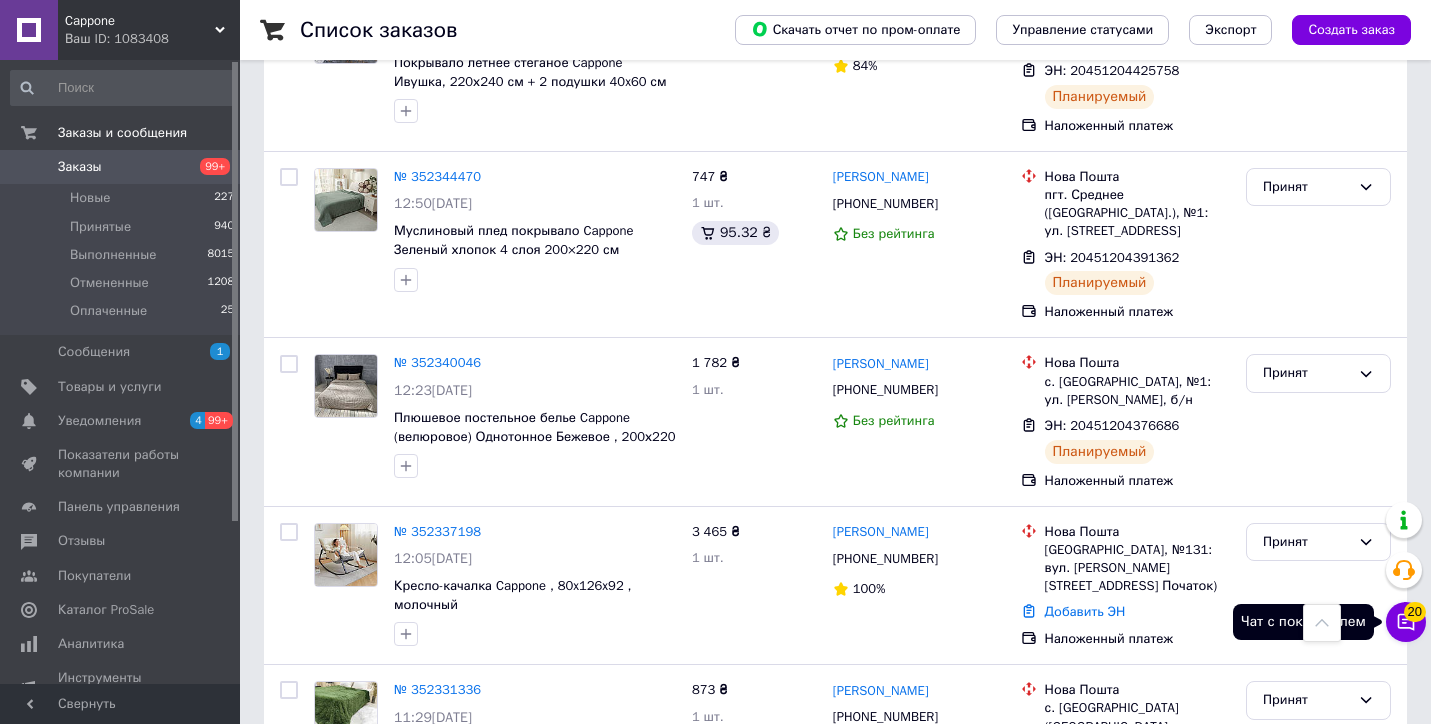 click 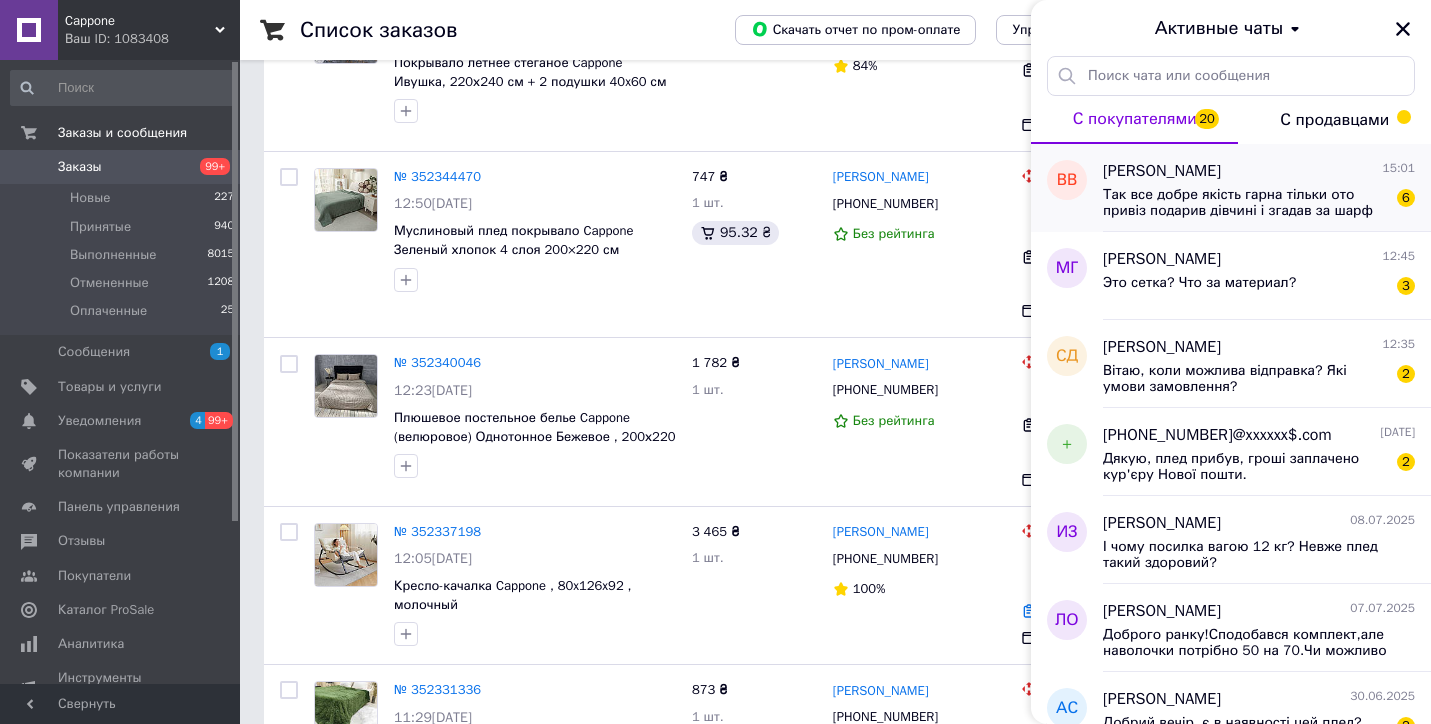 click on "[PERSON_NAME]" at bounding box center [1162, 171] 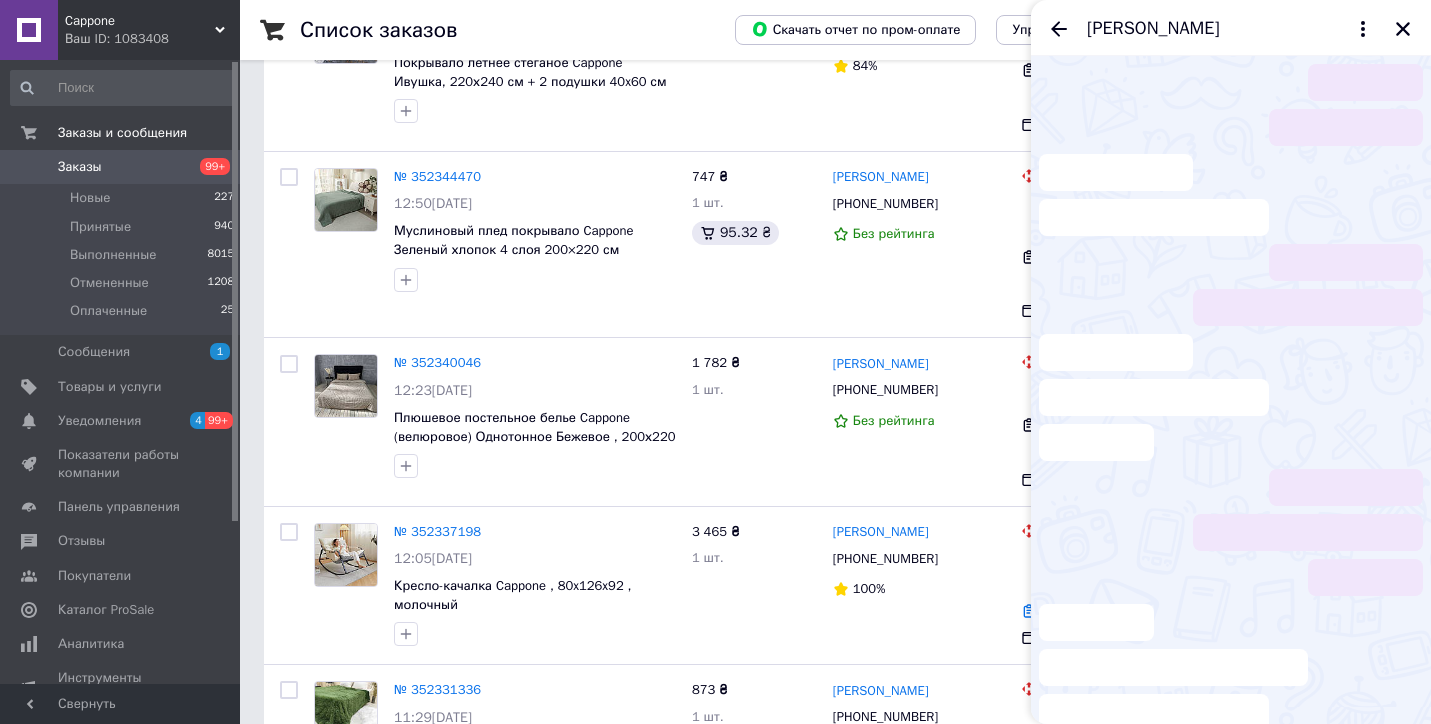 scroll, scrollTop: 83, scrollLeft: 0, axis: vertical 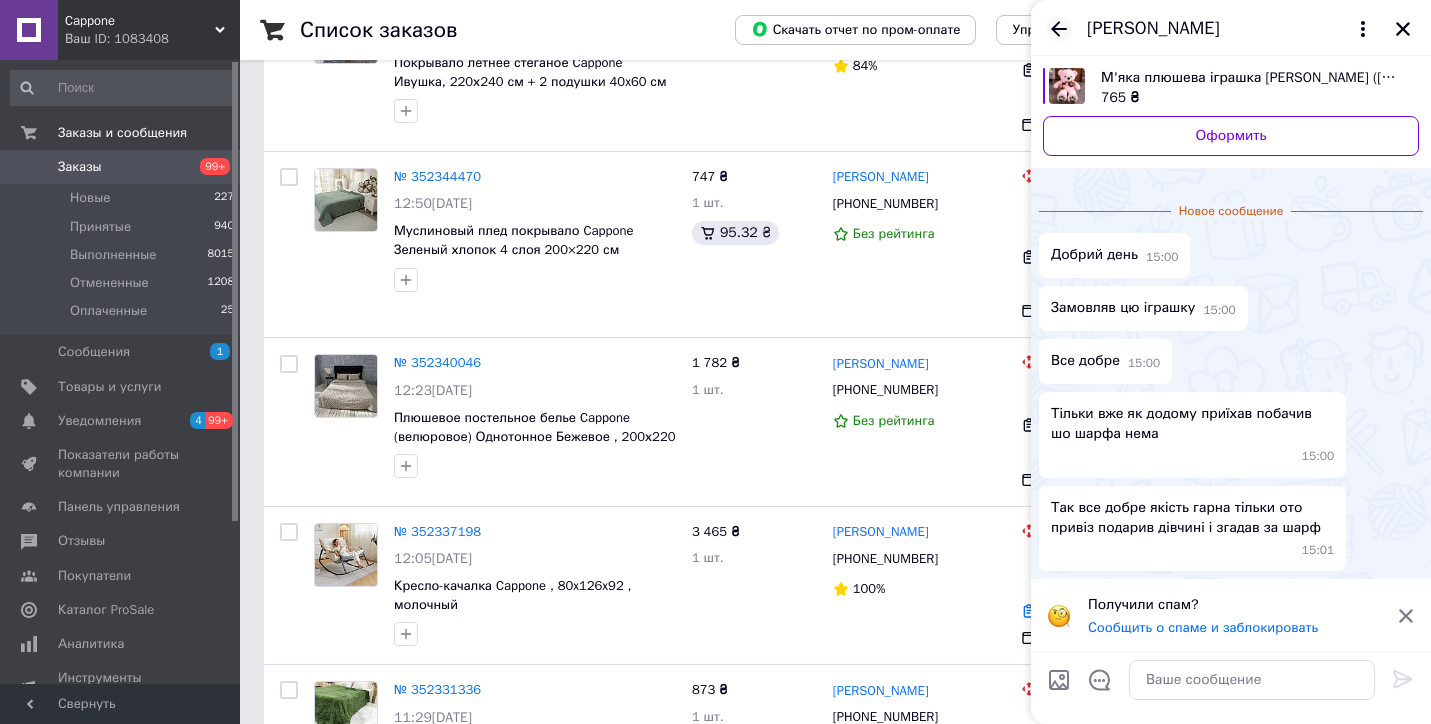 click 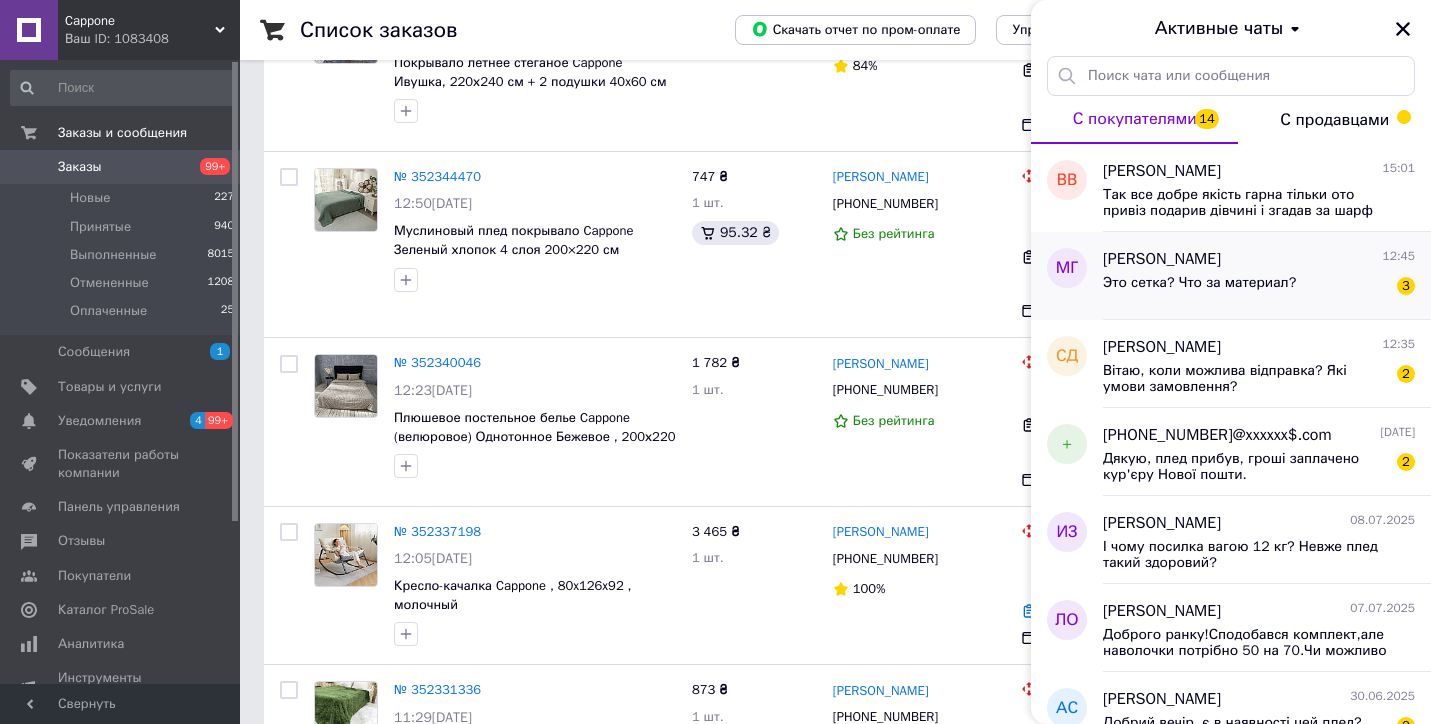 click on "Это сетка? Что за материал?" at bounding box center [1199, 283] 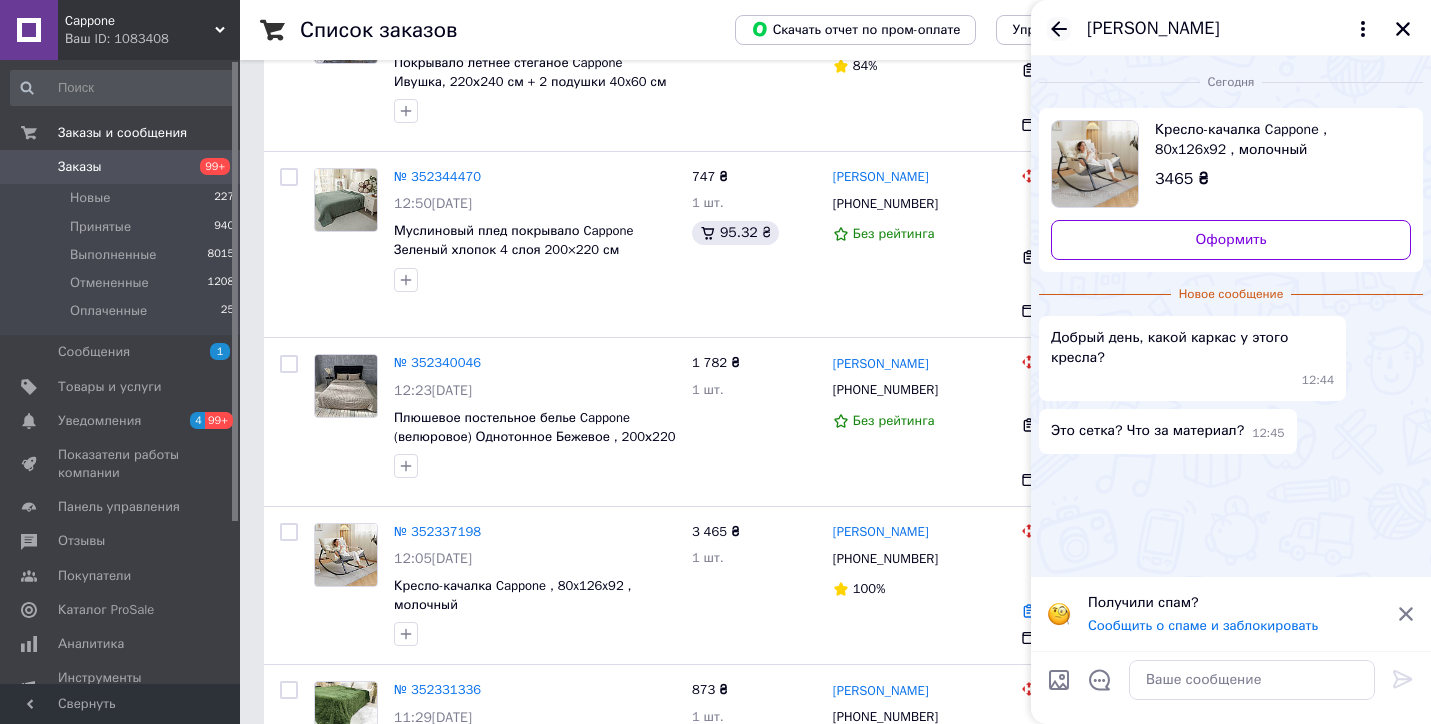 click 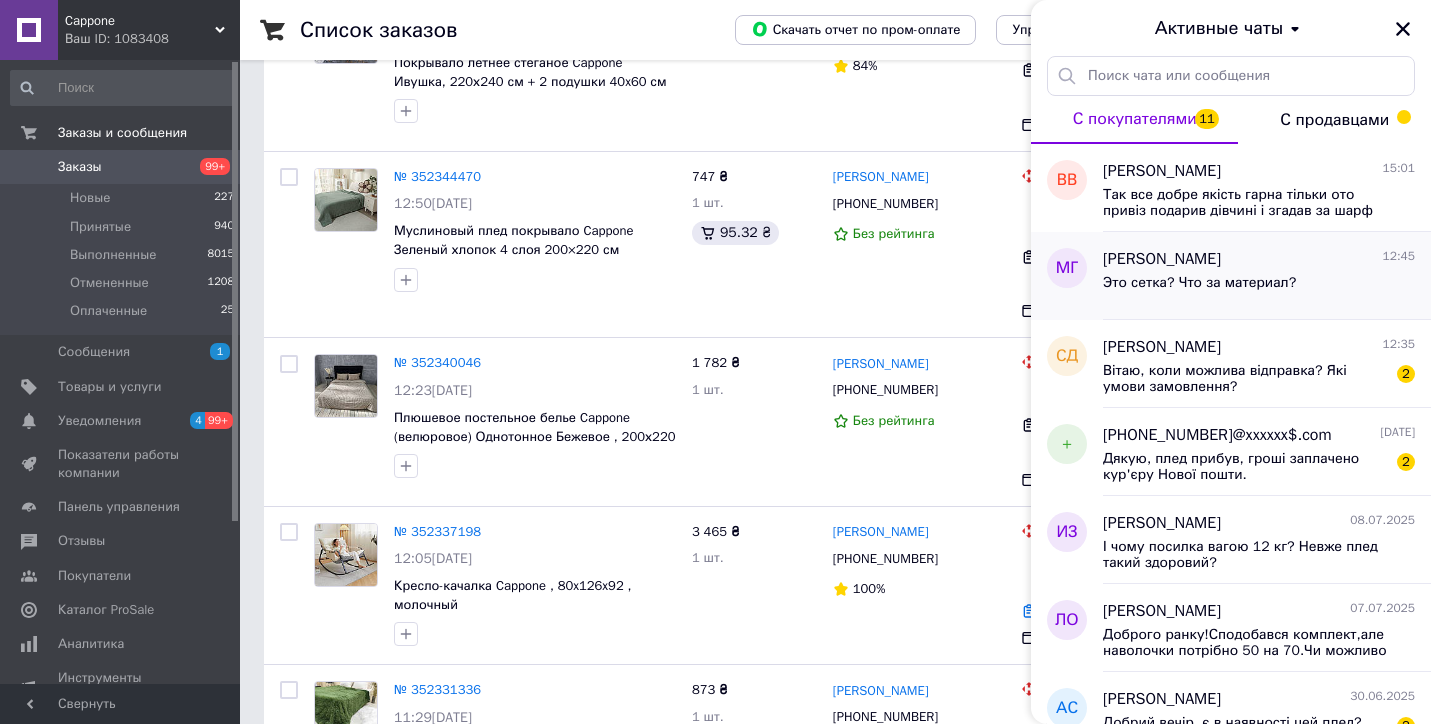 click on "Марина [STREET_ADDRESS] Это сетка? Что за материал?" at bounding box center (1267, 276) 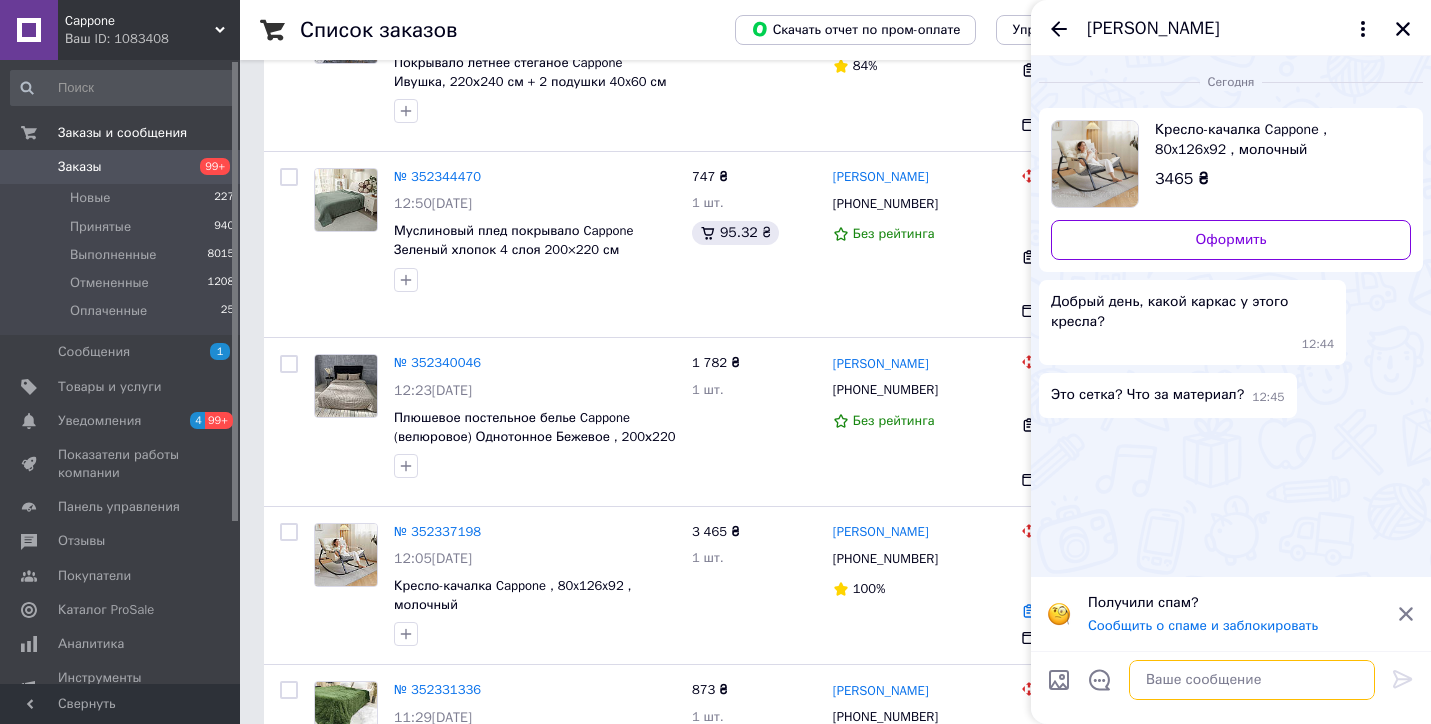 click at bounding box center [1252, 680] 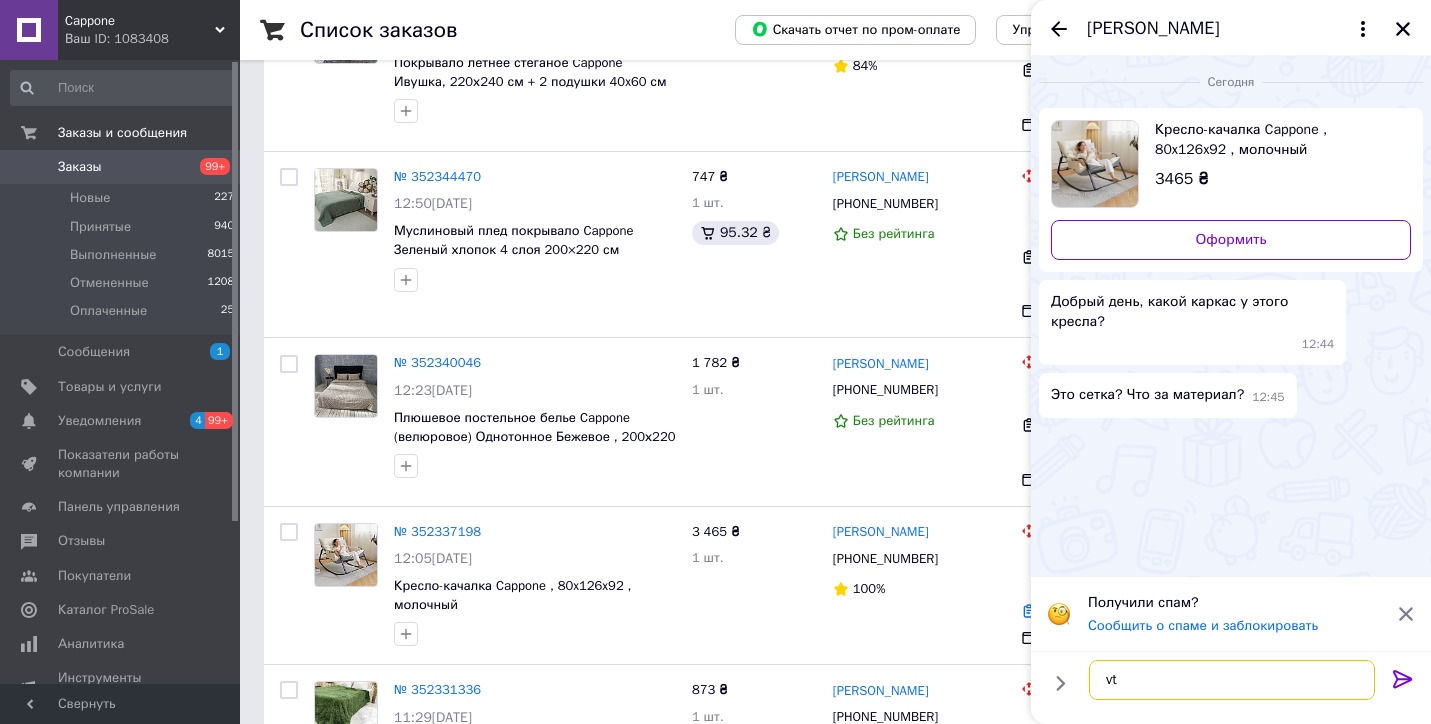 type on "v" 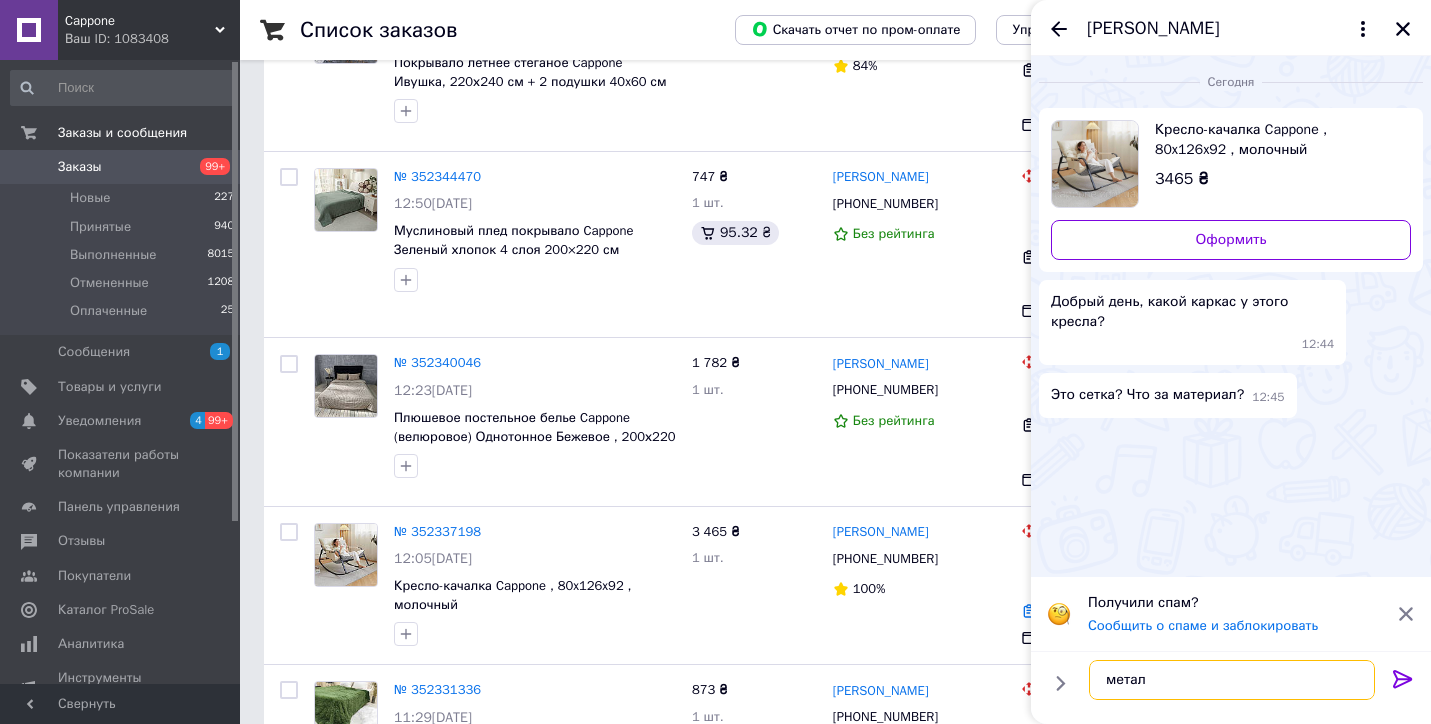 type on "метал" 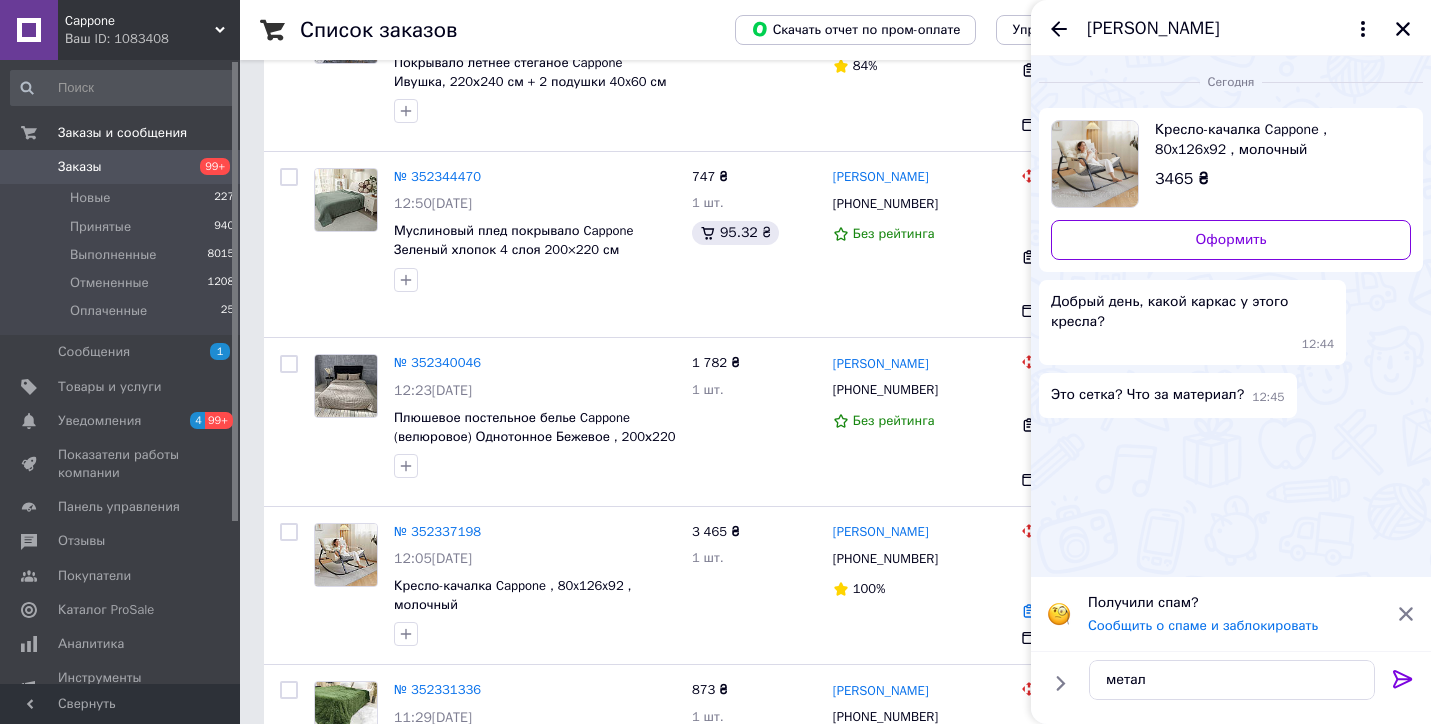 click 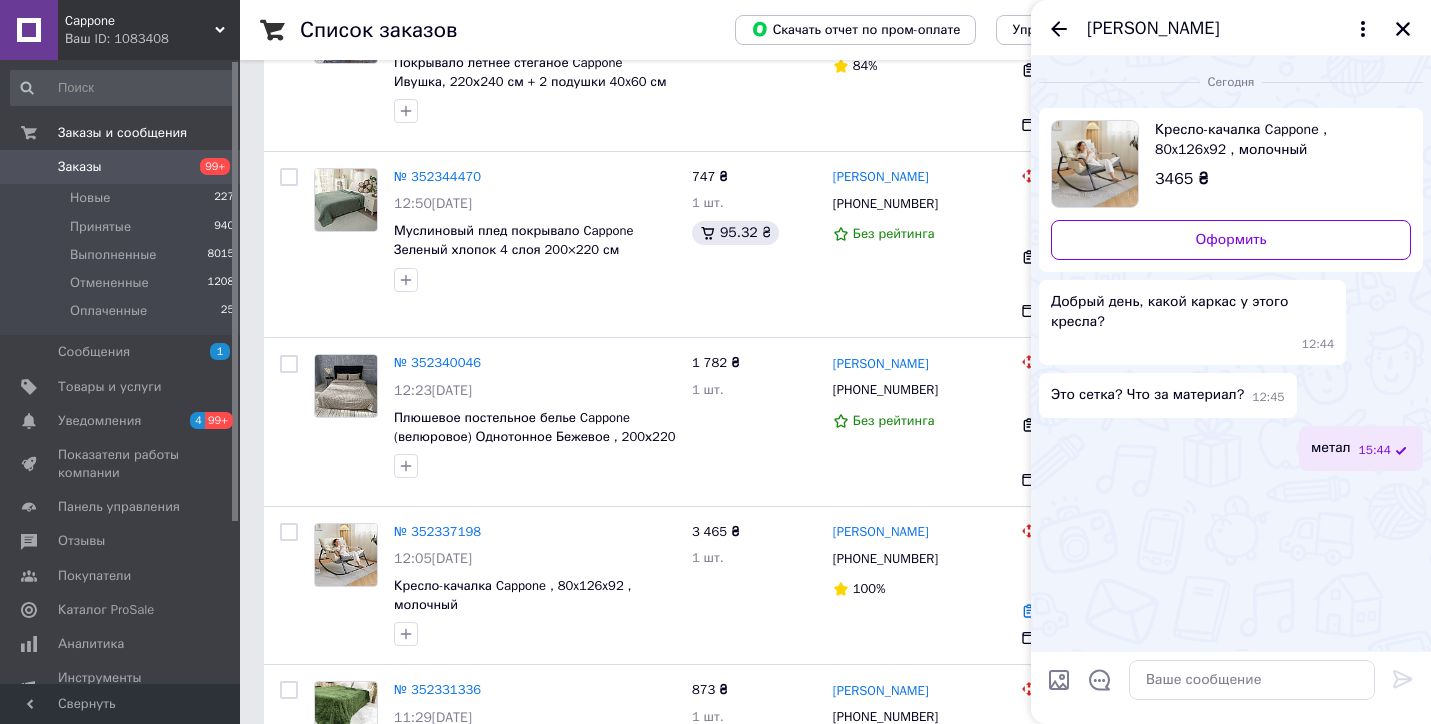 click on "[PERSON_NAME]" at bounding box center [1231, 28] 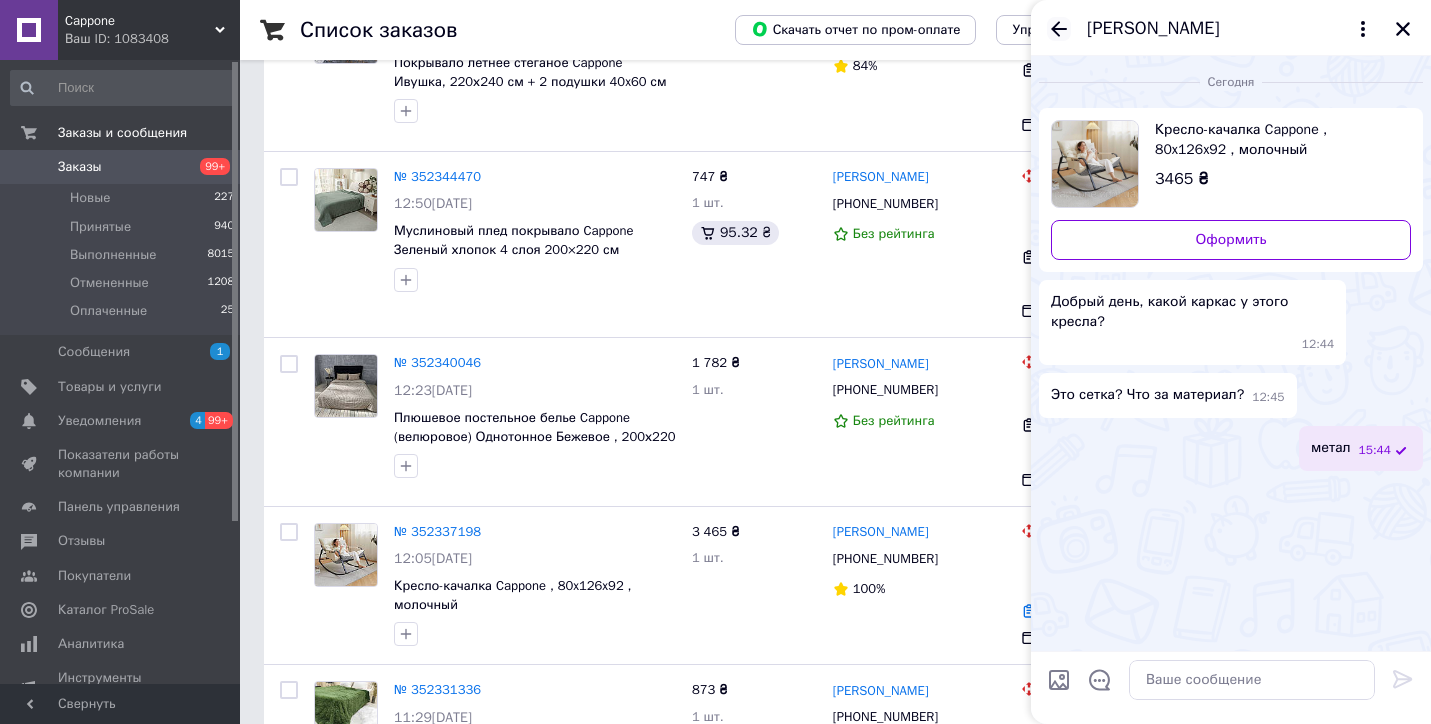 click 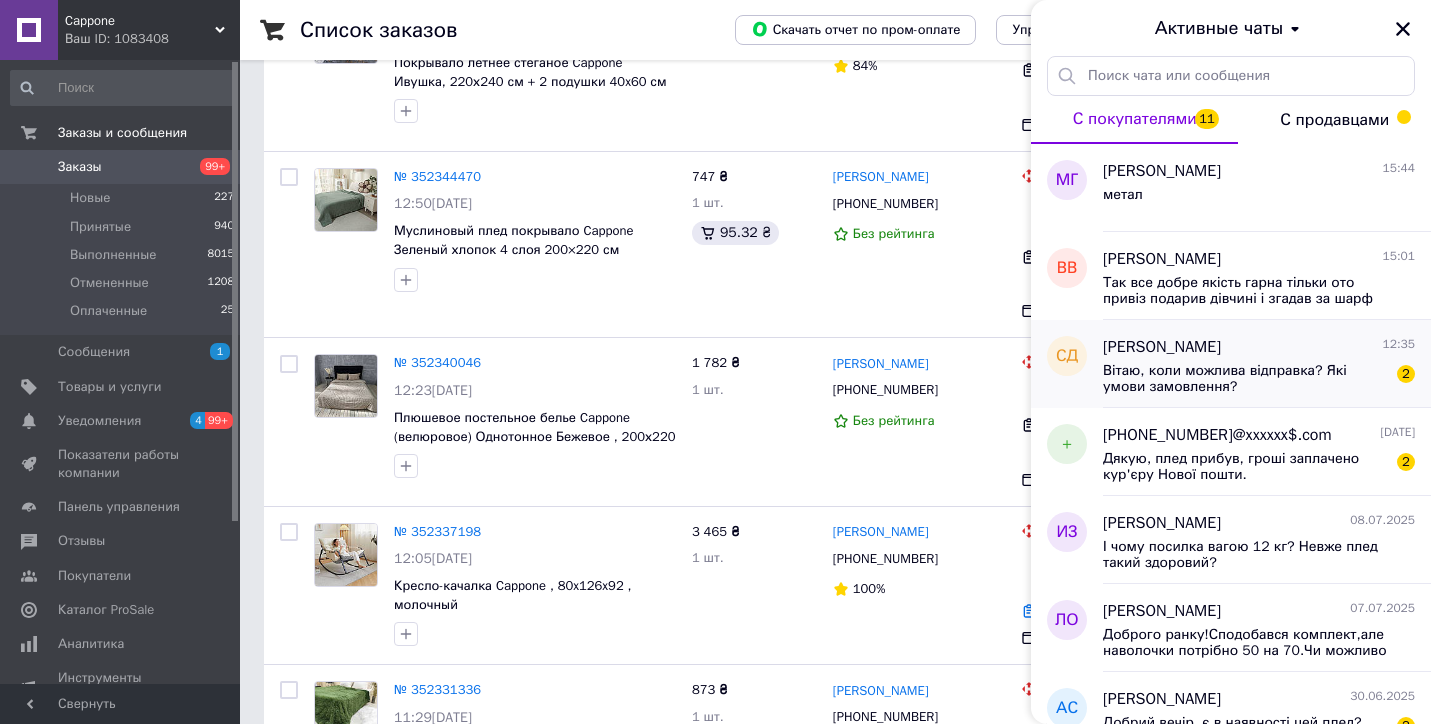 click on "Вітаю, коли можлива відправка? Які умови замовлення?" at bounding box center [1245, 379] 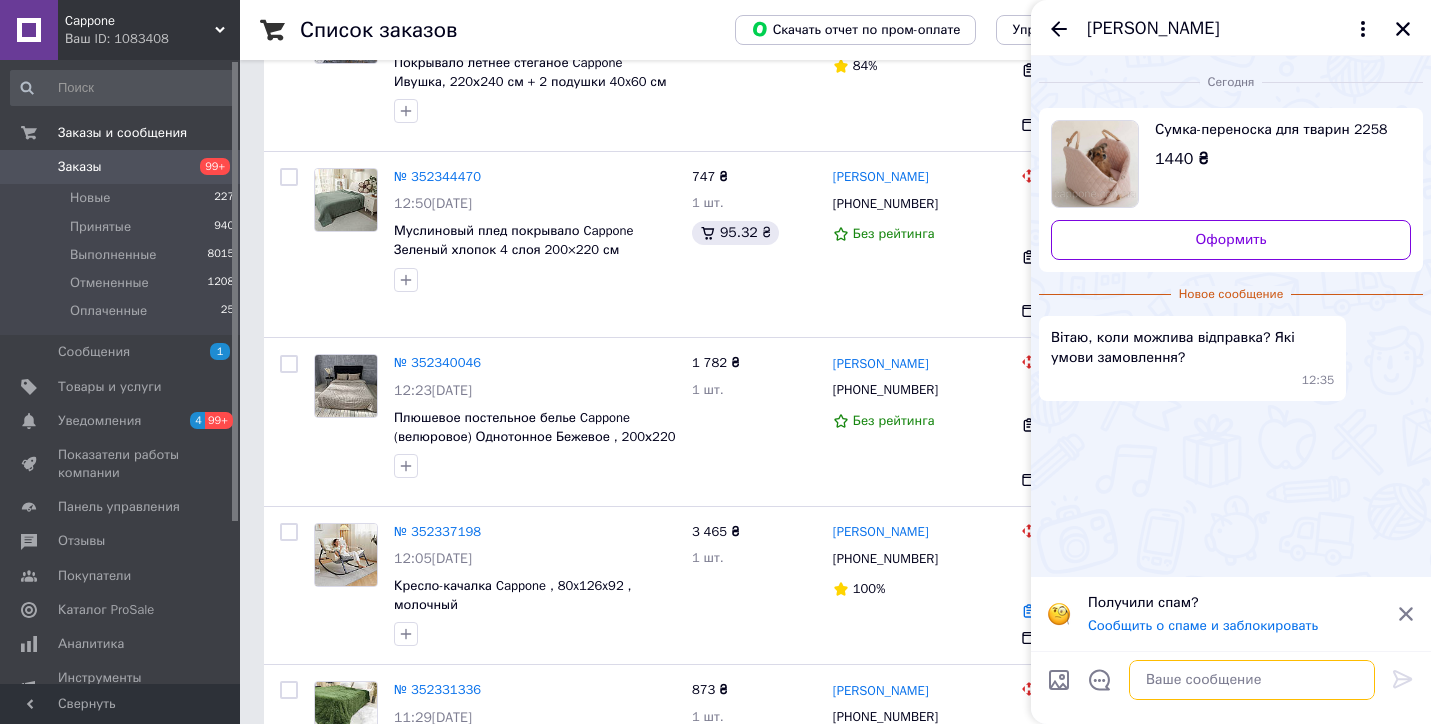 click at bounding box center (1252, 680) 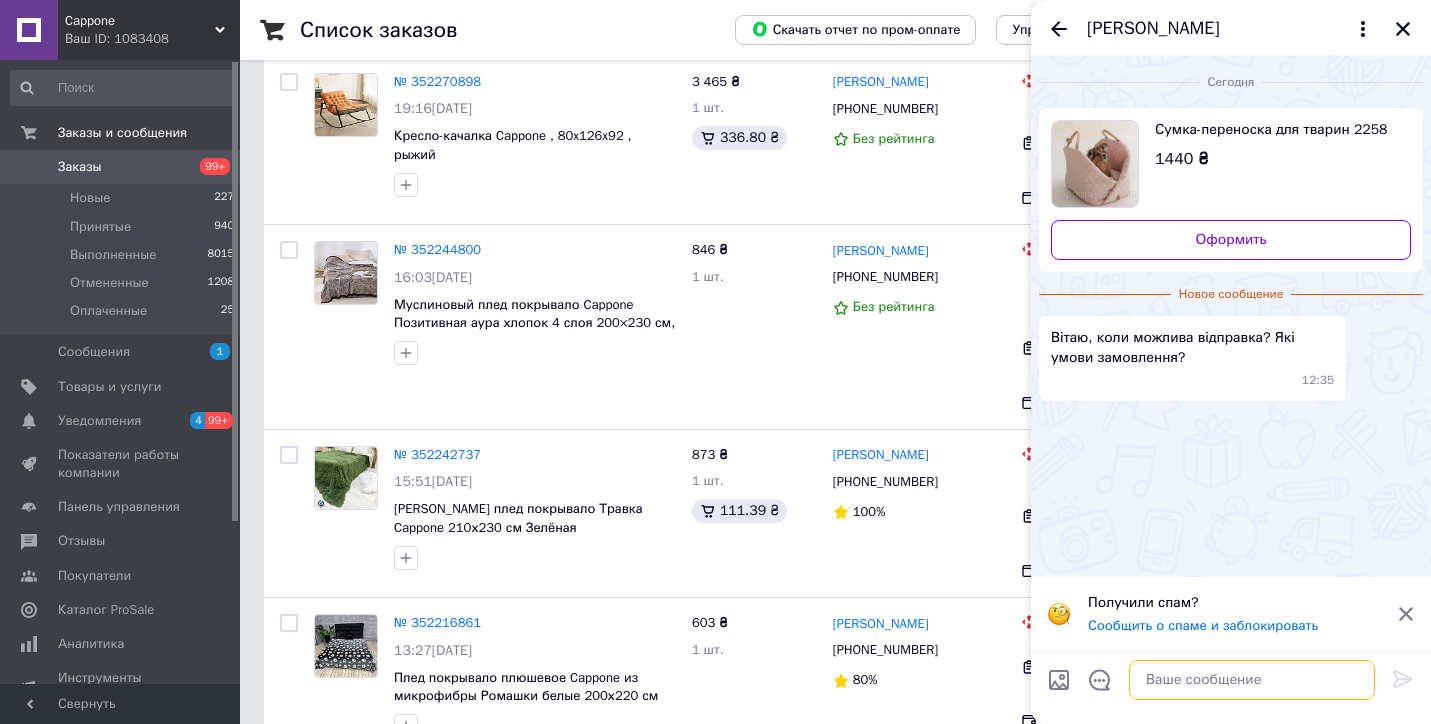 scroll, scrollTop: 2663, scrollLeft: 0, axis: vertical 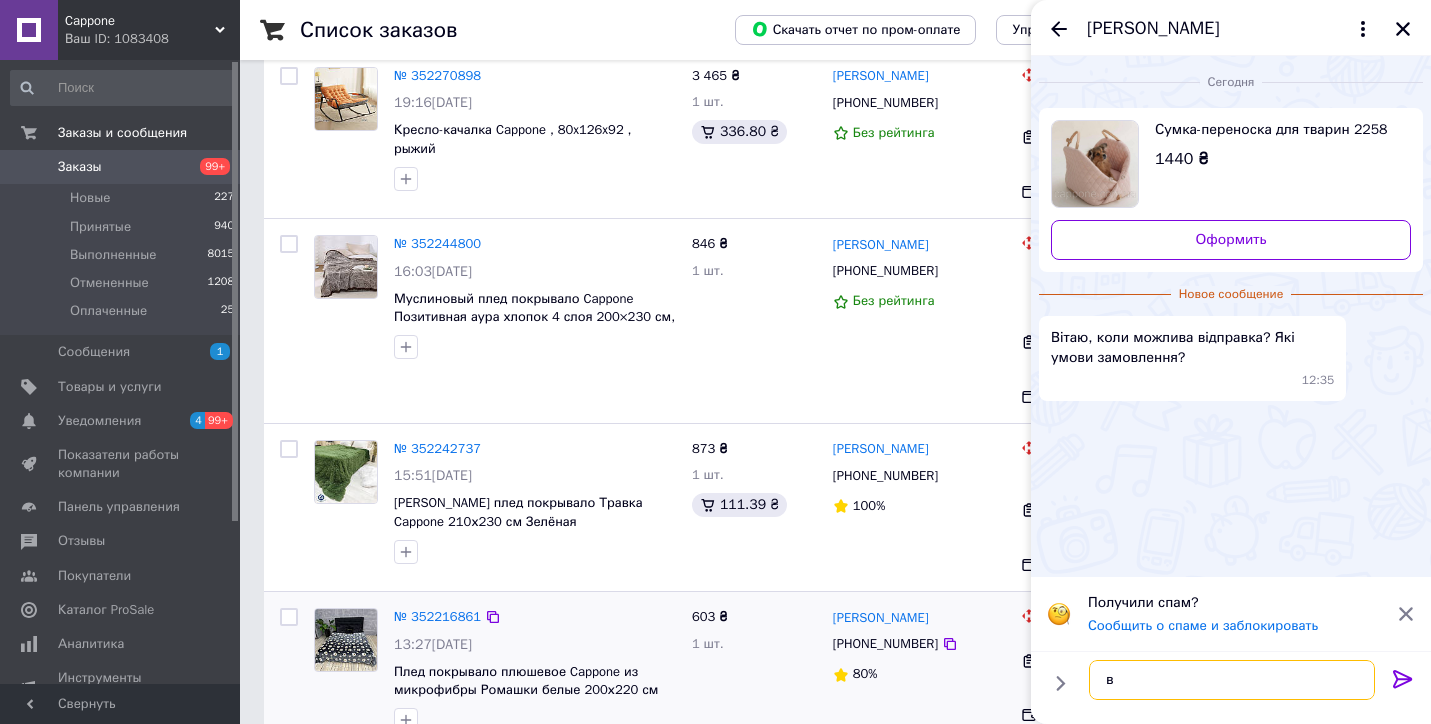 type on "в" 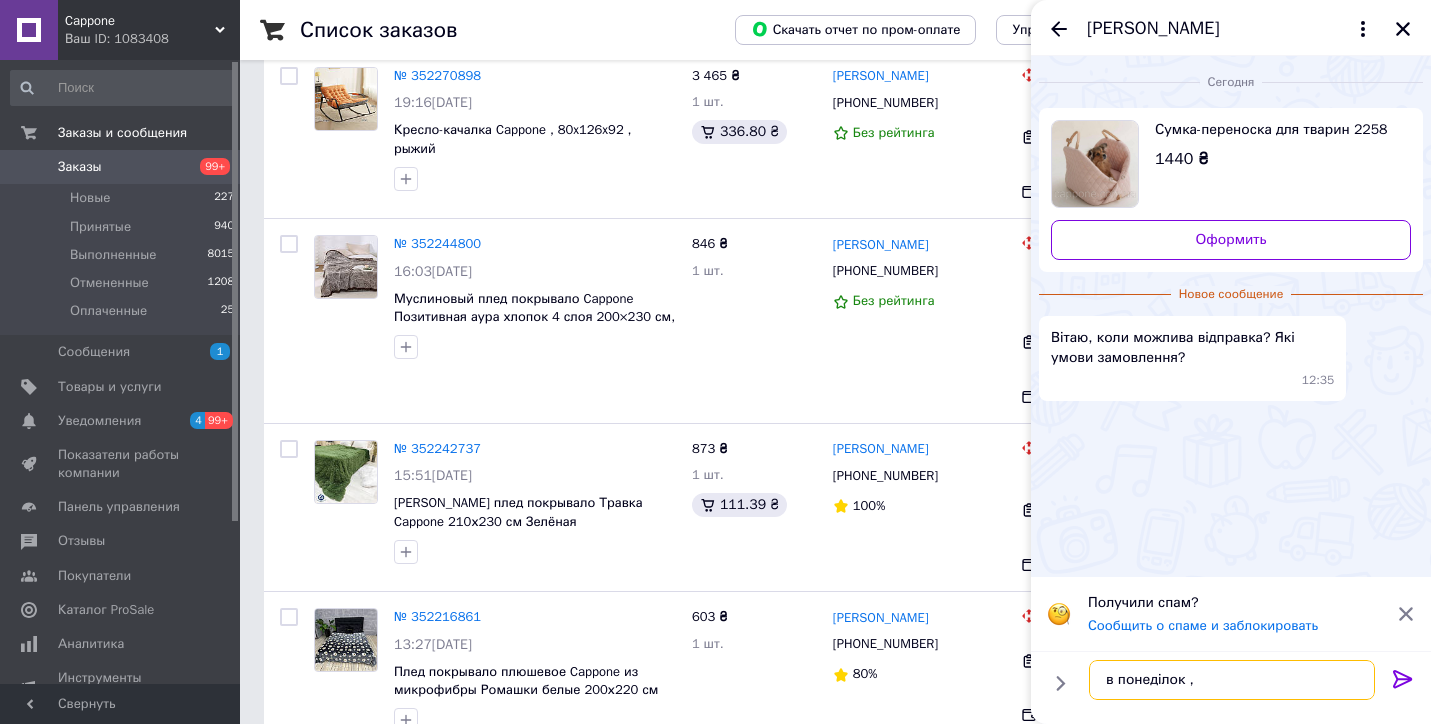 click on "в понеділок ," at bounding box center (1232, 680) 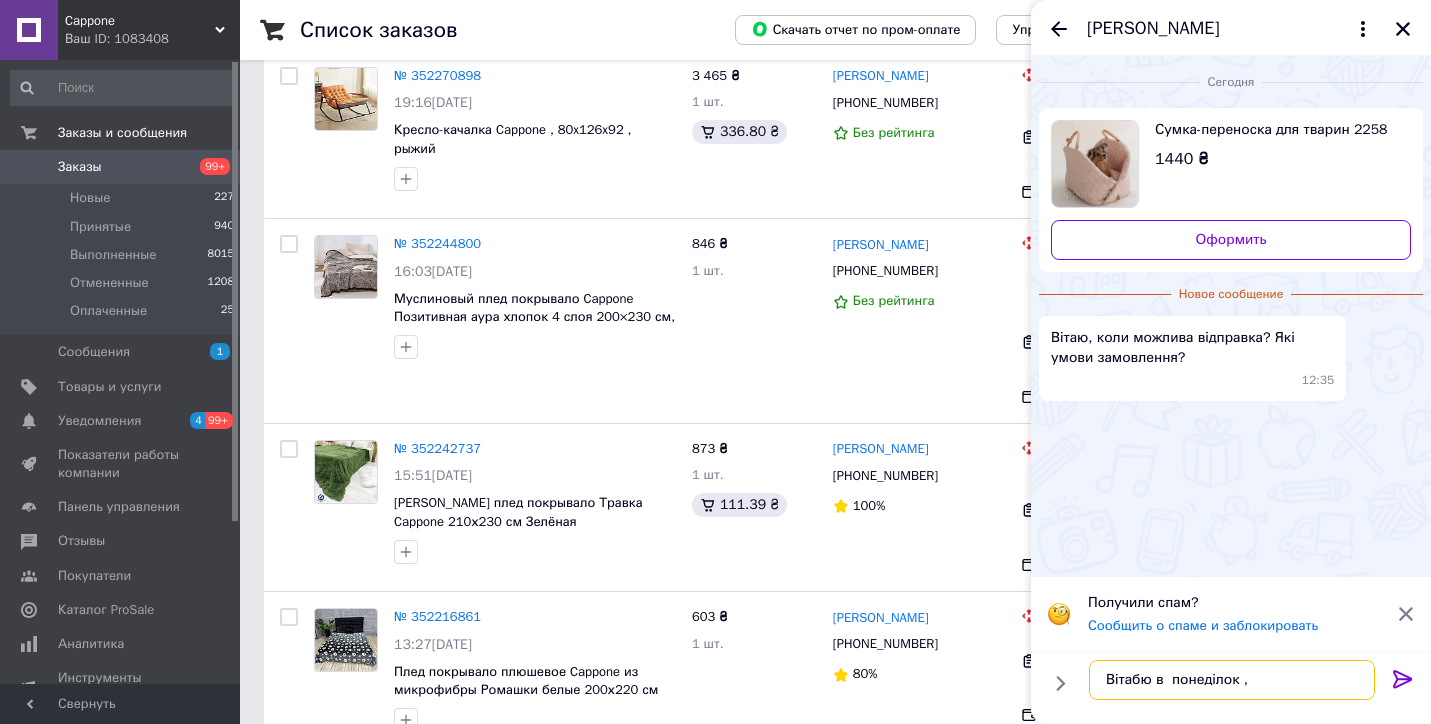 click on "Вітабю в  понеділок ," at bounding box center [1232, 680] 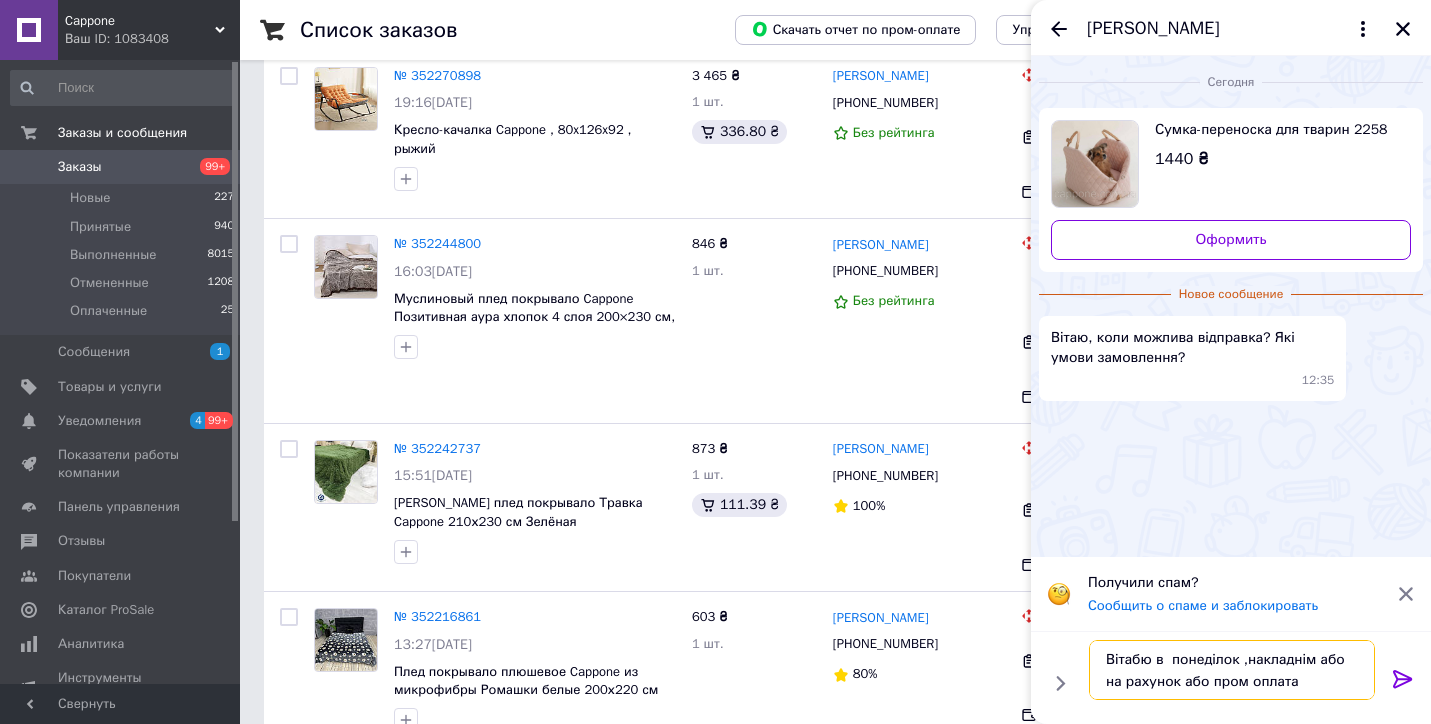 click on "Вітабю в  понеділок ,накладнім або на рахунок або пром оплата" at bounding box center [1232, 670] 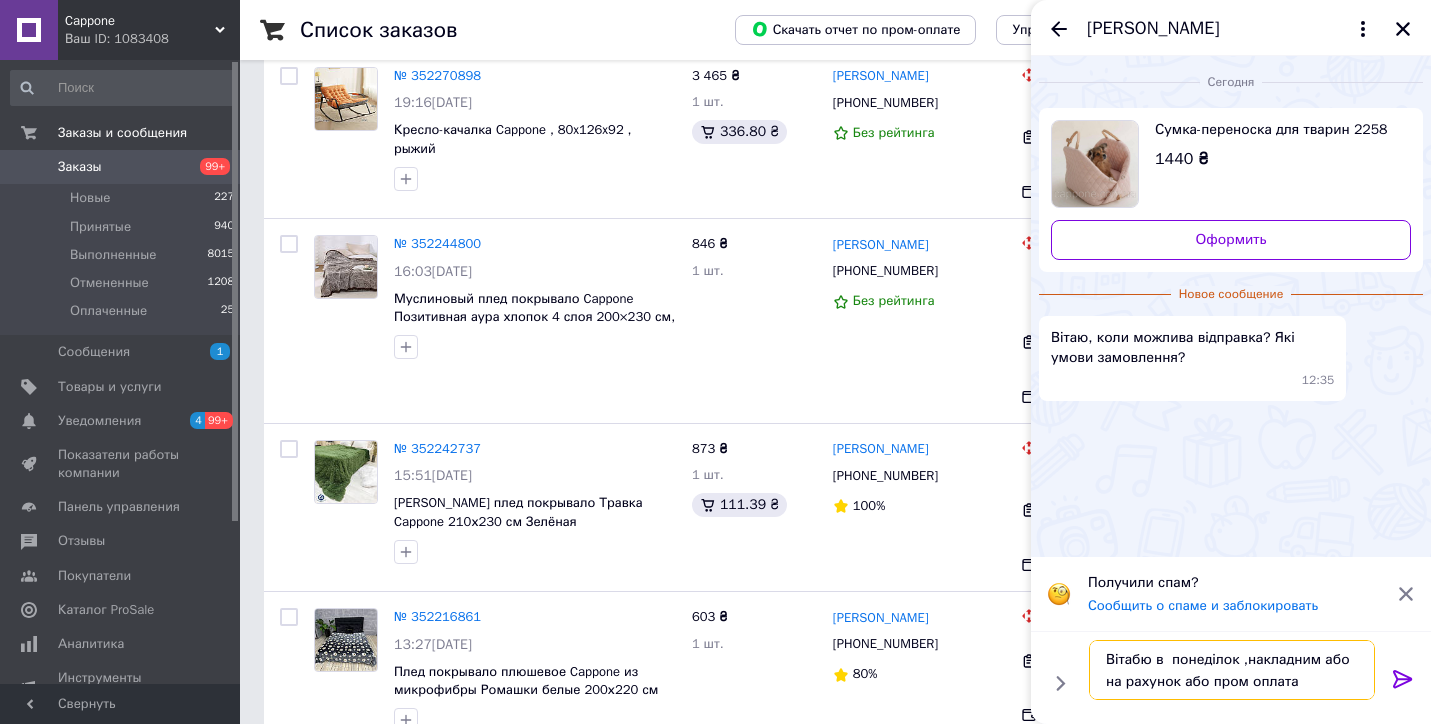 type on "Вітабю в  понеділок ,накладним або на рахунок або пром оплата" 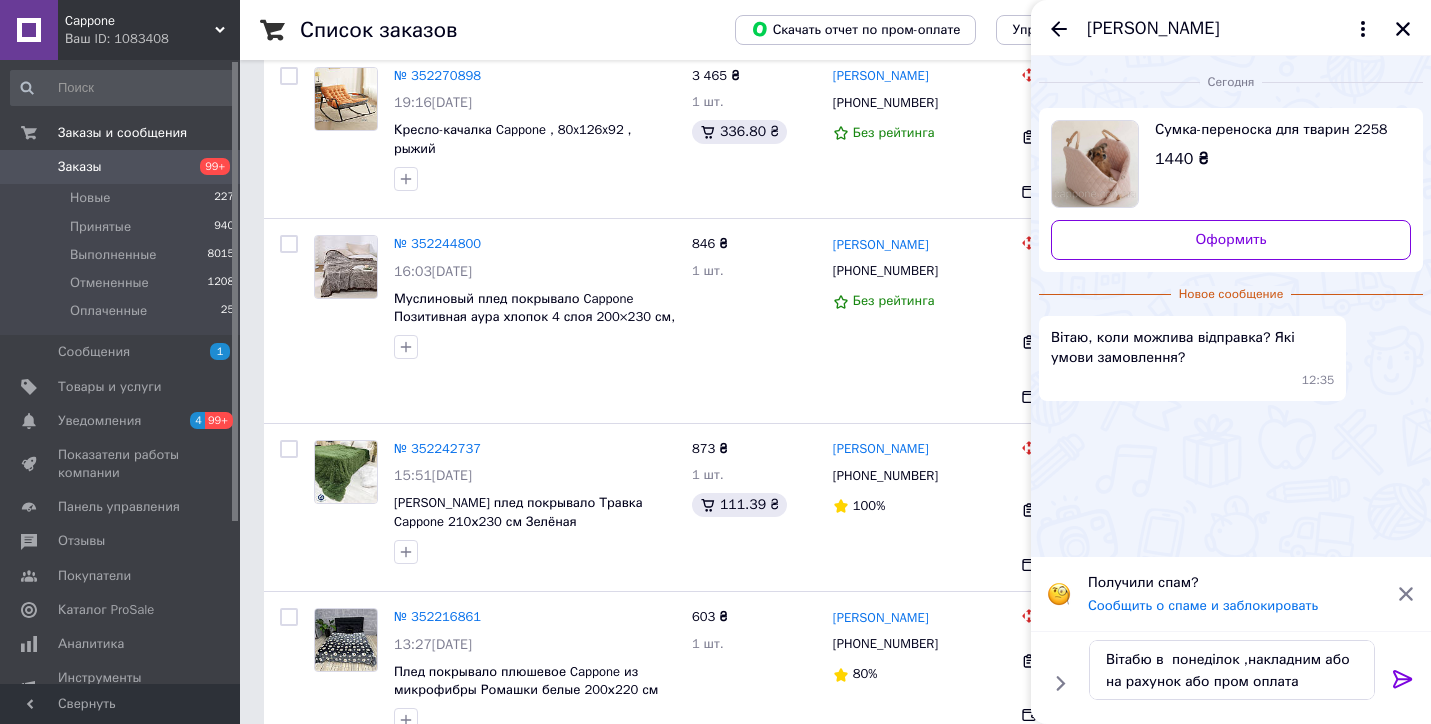 click 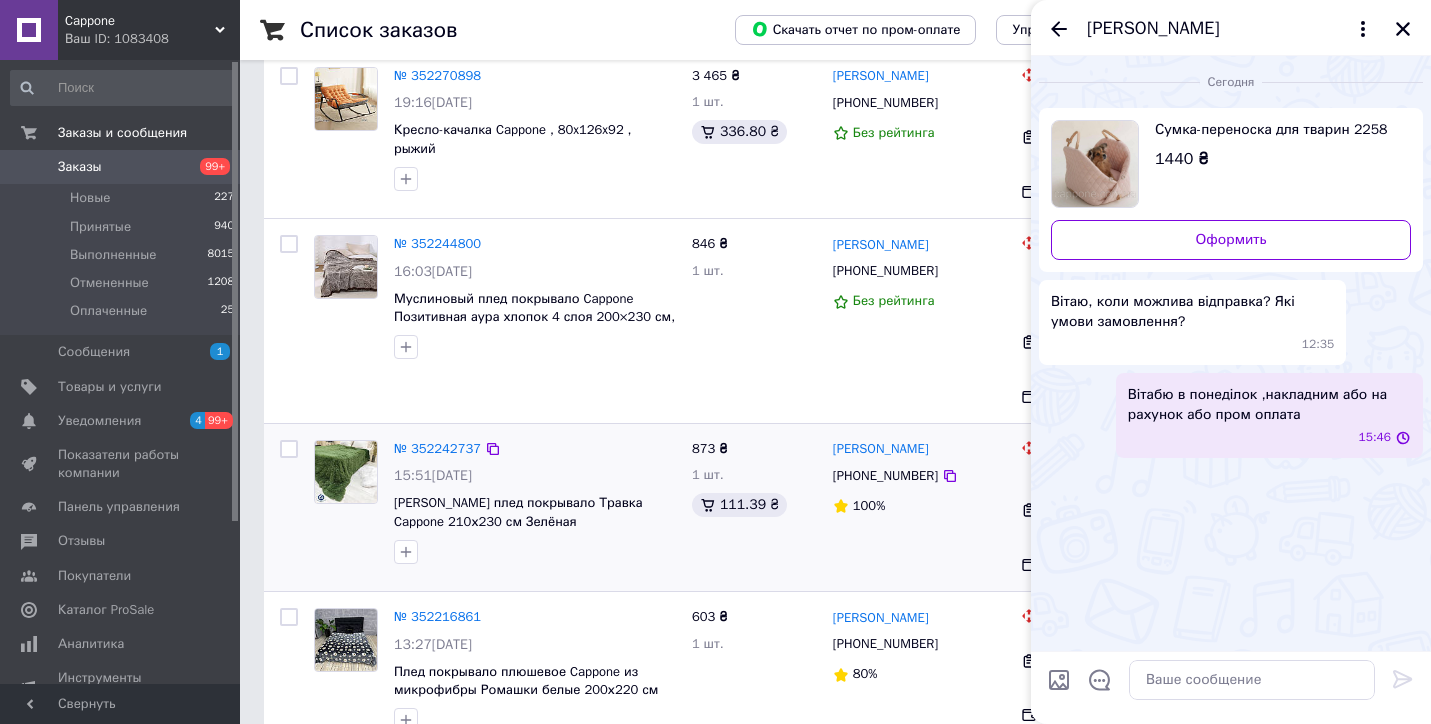 click on "111.39 ₴" at bounding box center [754, 505] 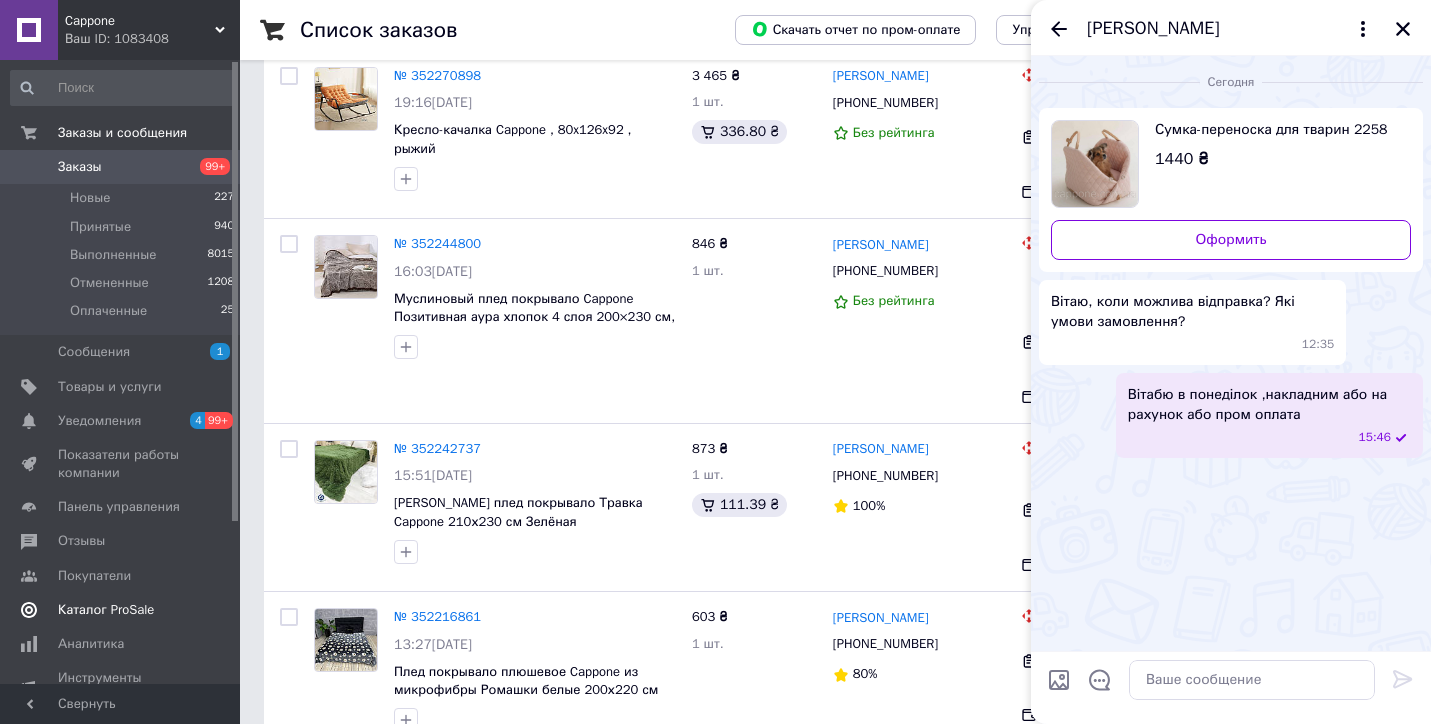 click on "Каталог ProSale" at bounding box center [106, 610] 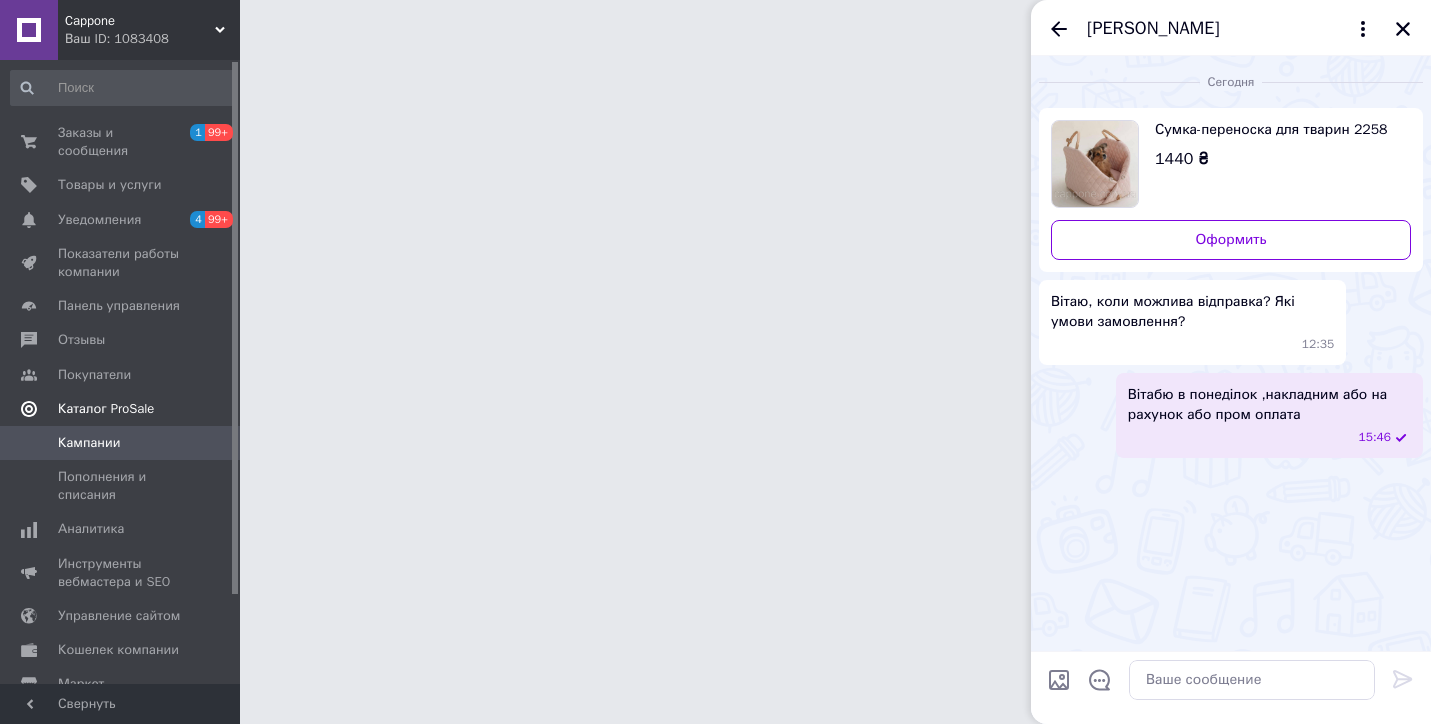 scroll, scrollTop: 0, scrollLeft: 0, axis: both 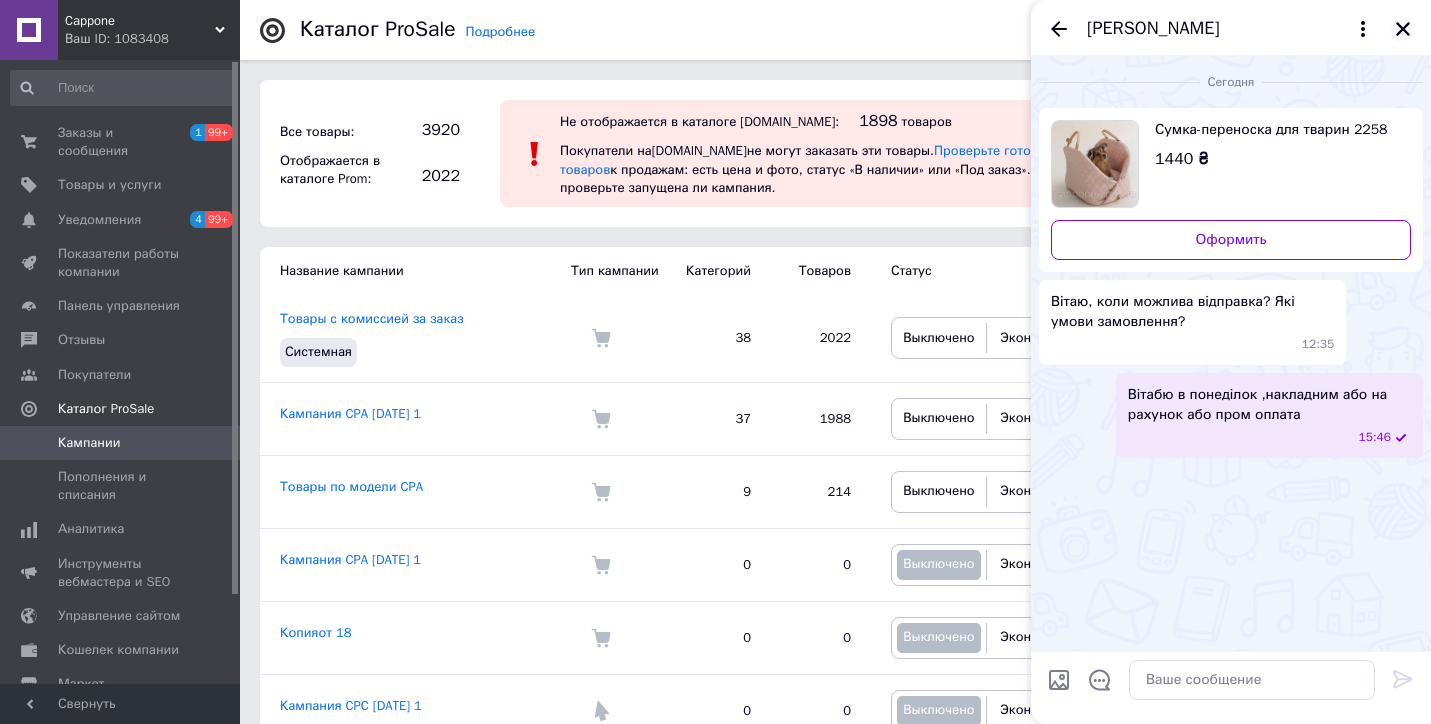 click 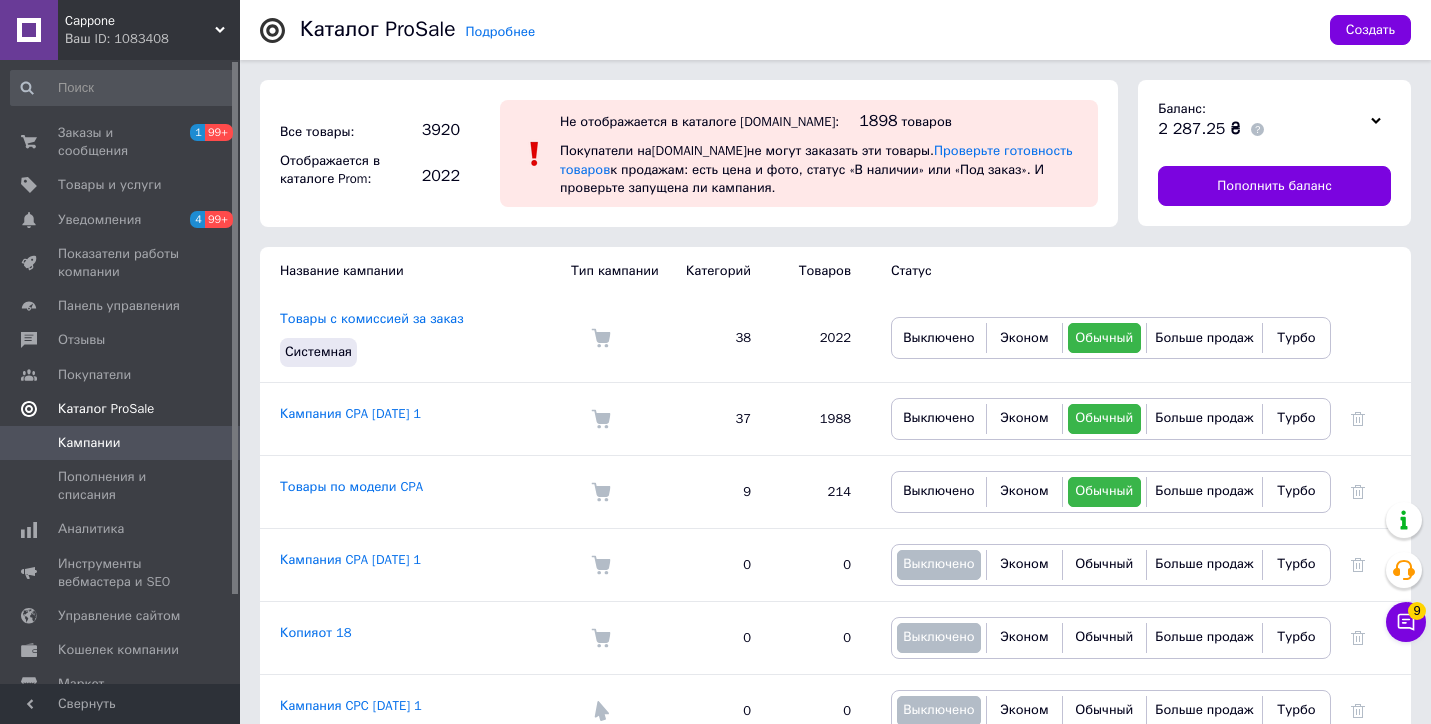 click on "Каталог ProSale" at bounding box center [106, 409] 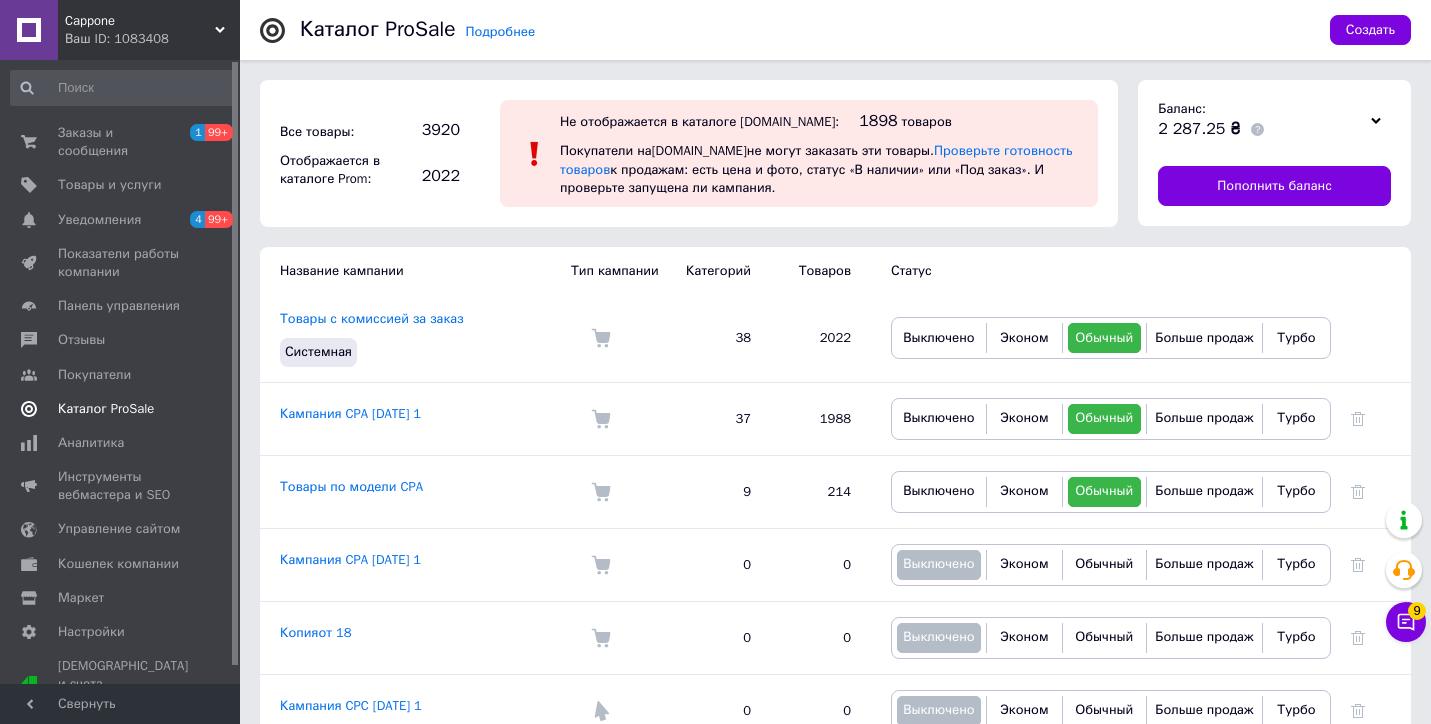 click on "Каталог ProSale" at bounding box center (106, 409) 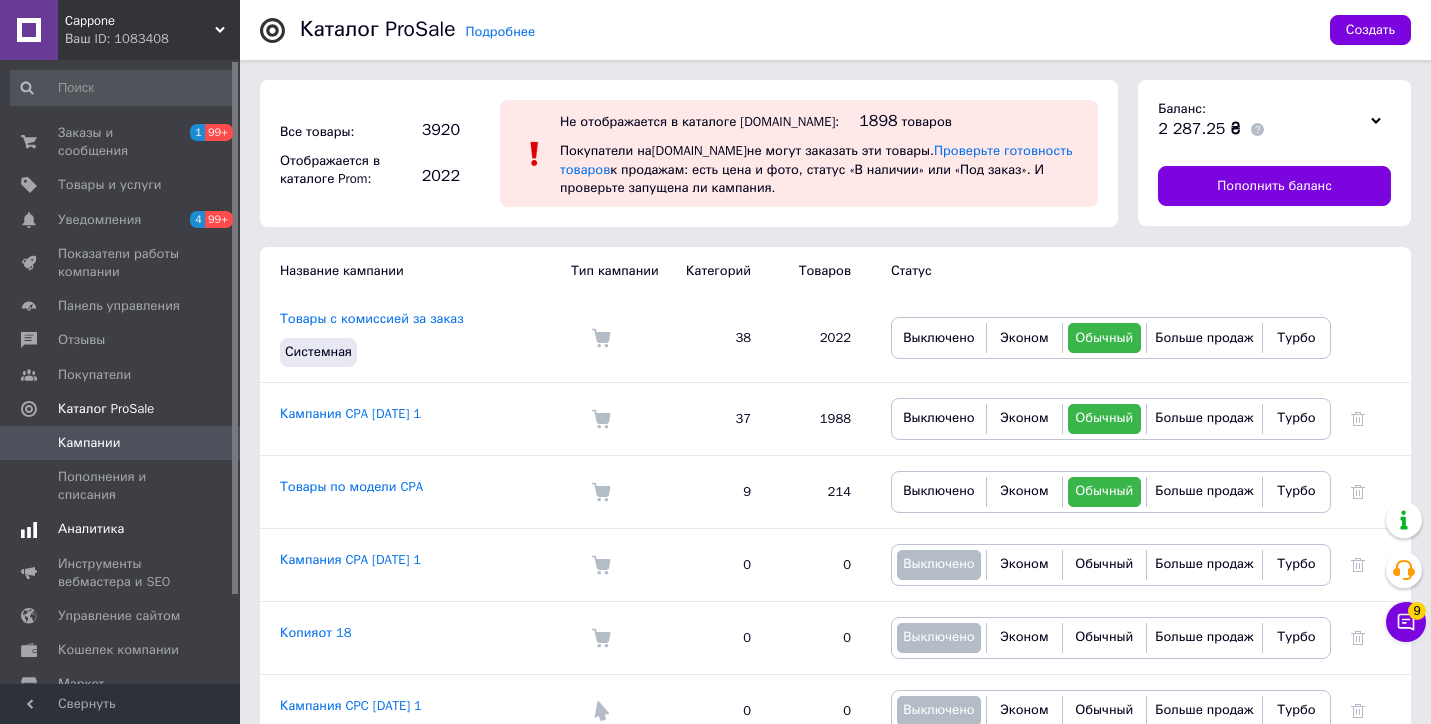 click on "Аналитика" at bounding box center [91, 529] 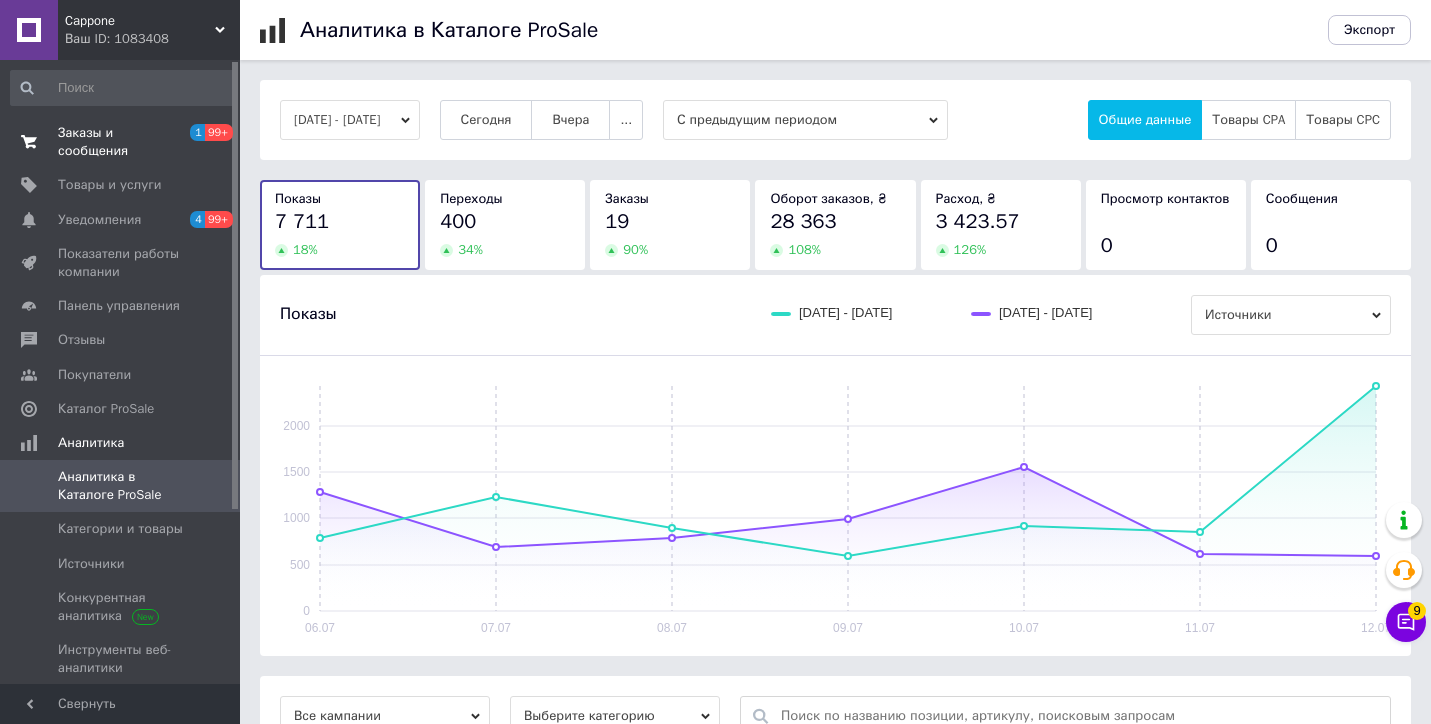 click on "Заказы и сообщения" at bounding box center [121, 142] 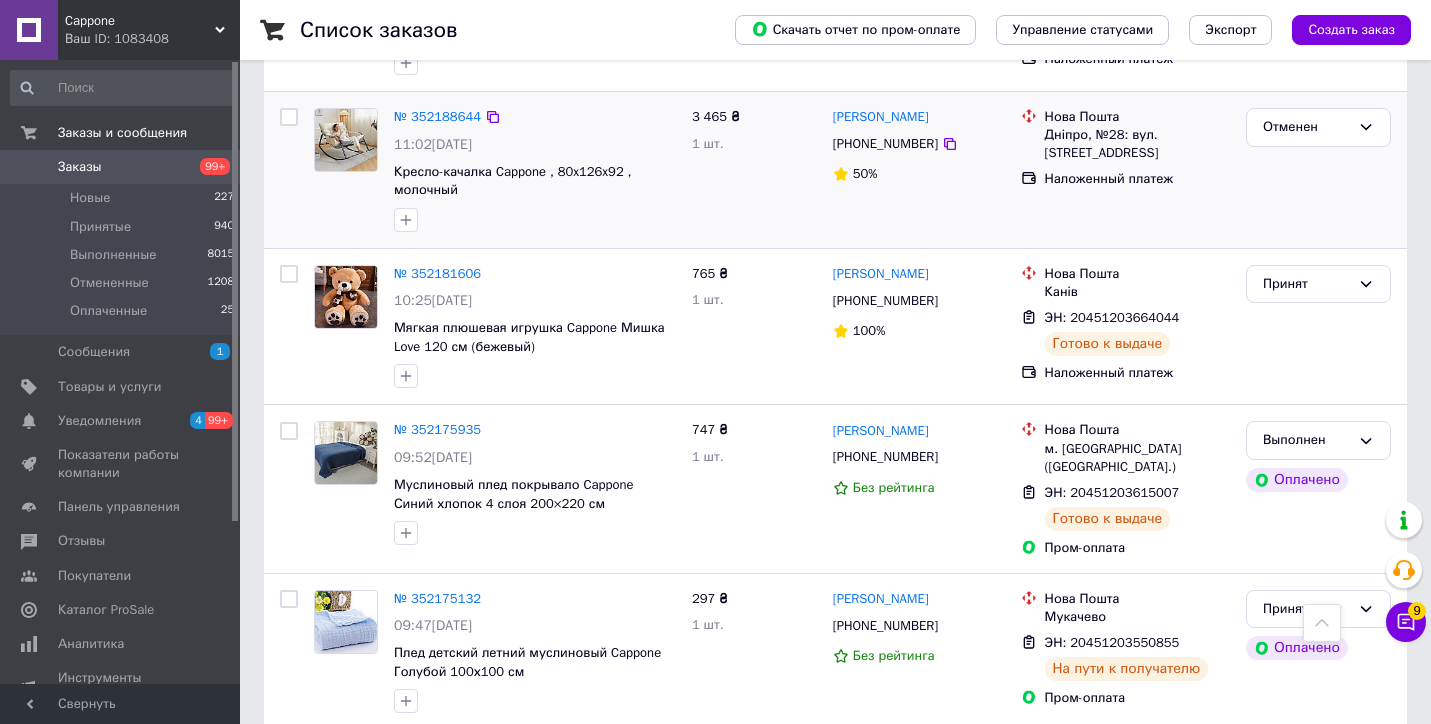 scroll, scrollTop: 3346, scrollLeft: 0, axis: vertical 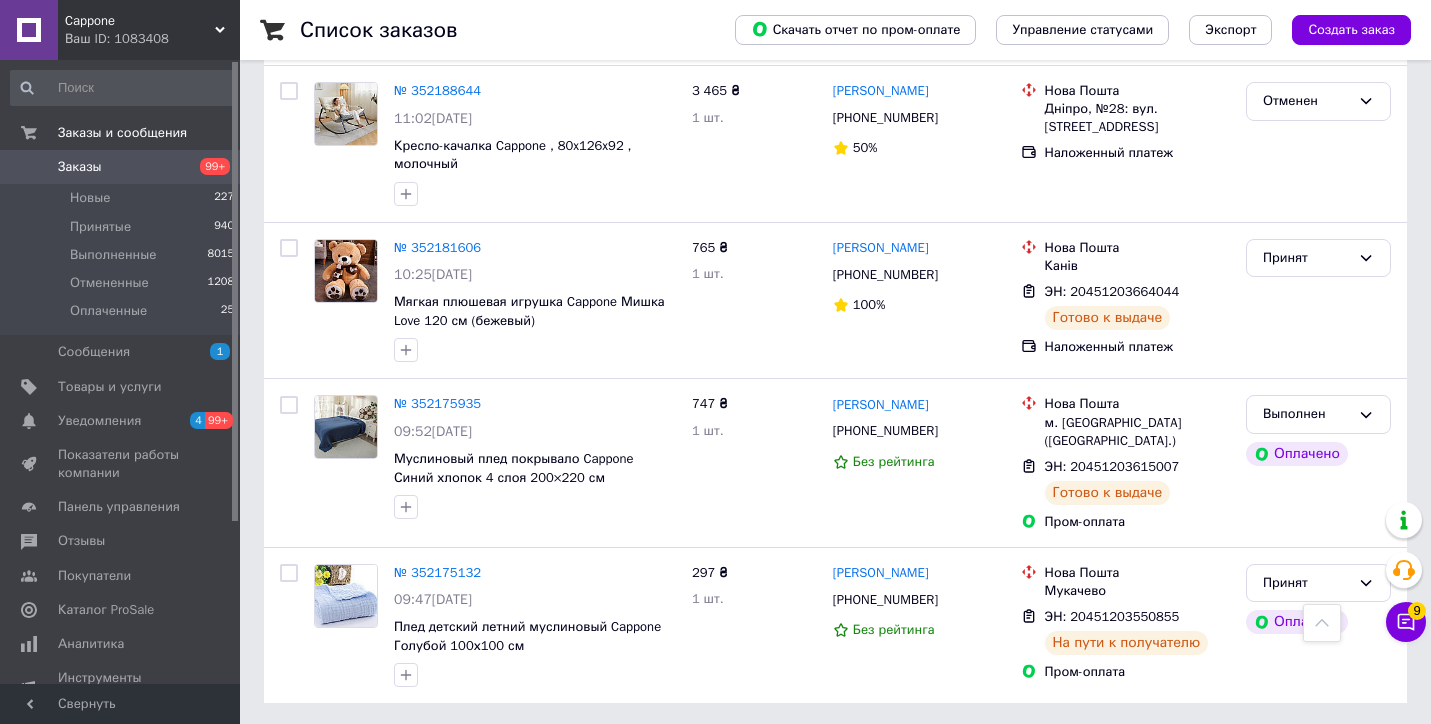 click on "2" at bounding box center (327, 748) 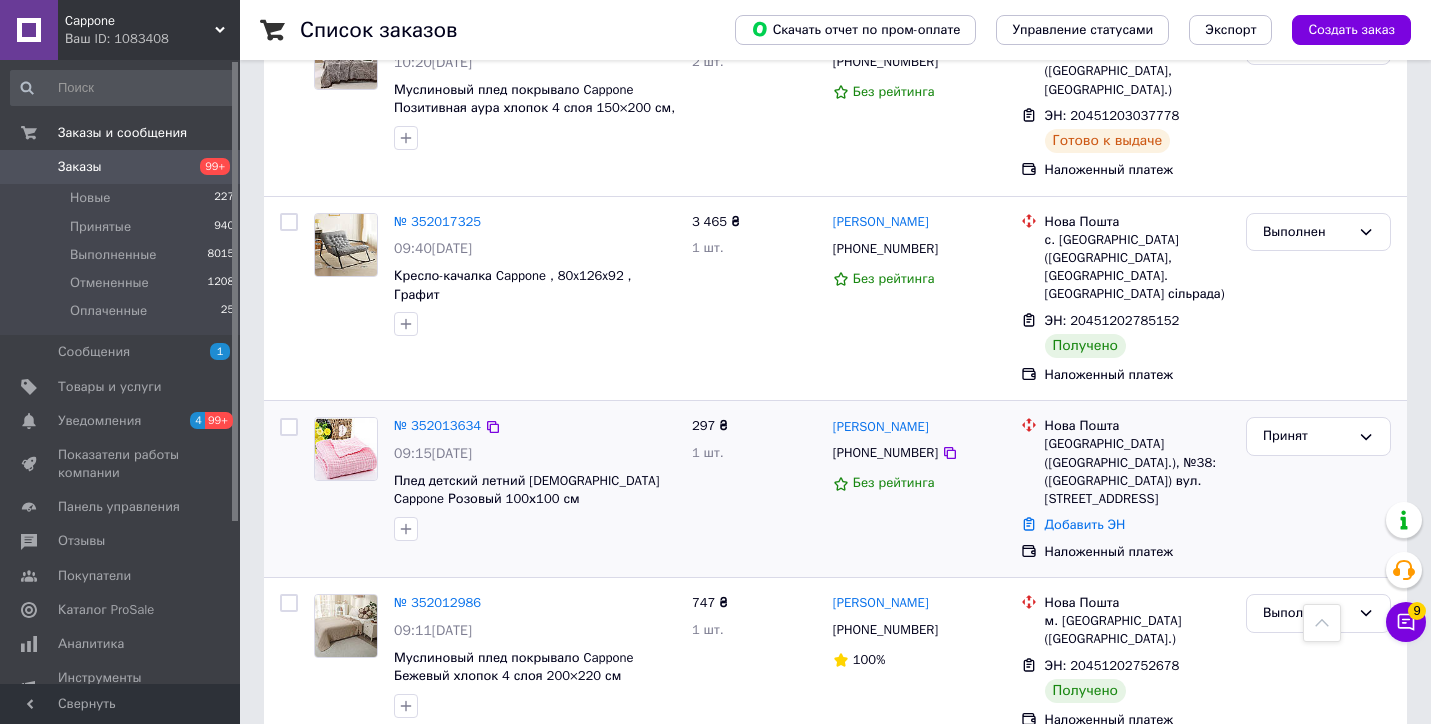 scroll, scrollTop: 1351, scrollLeft: 0, axis: vertical 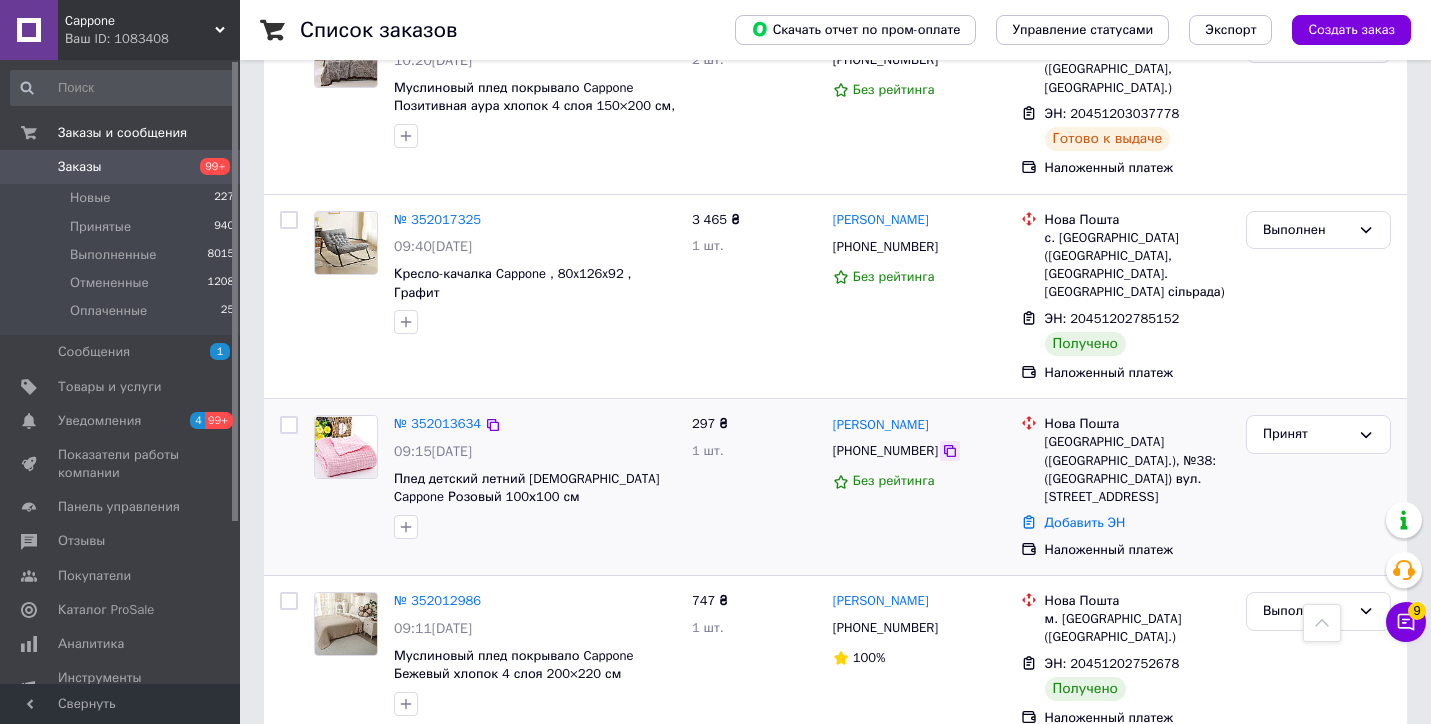 click 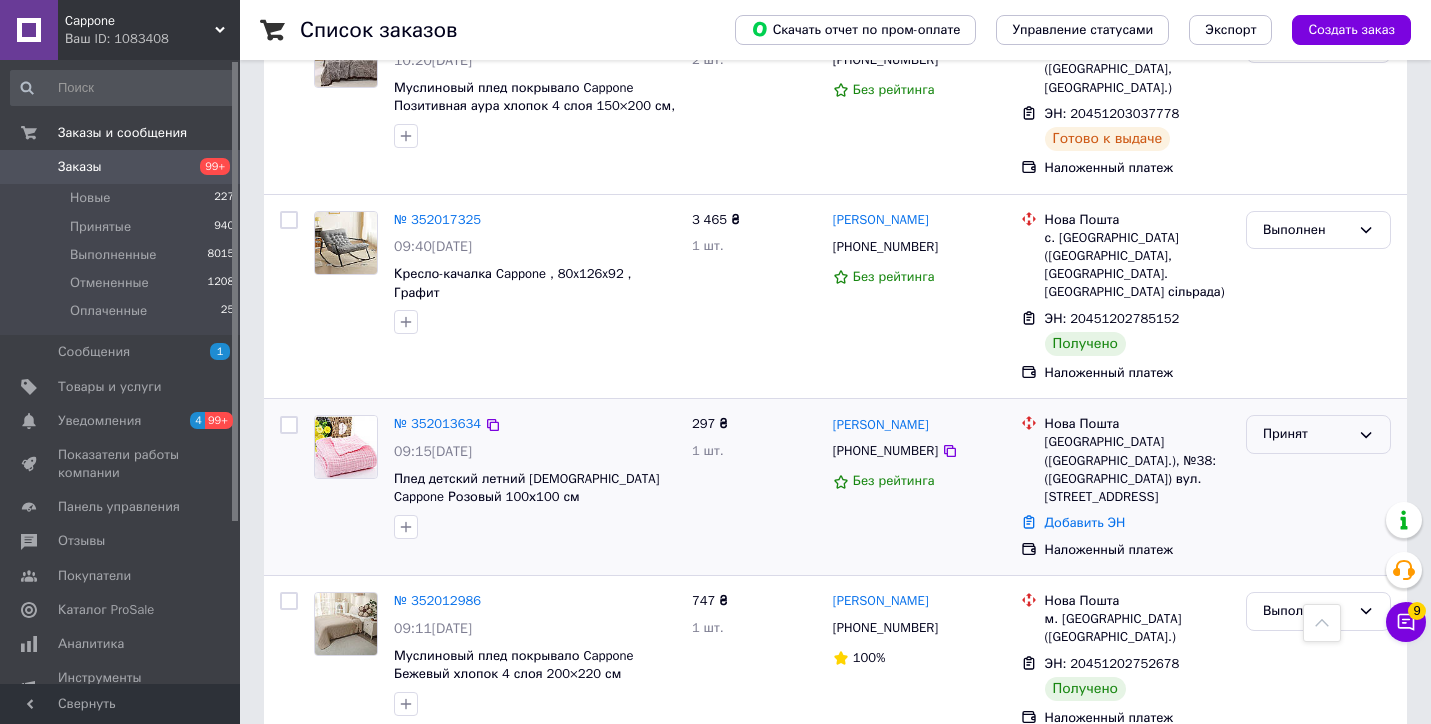 click on "Принят" at bounding box center (1306, 434) 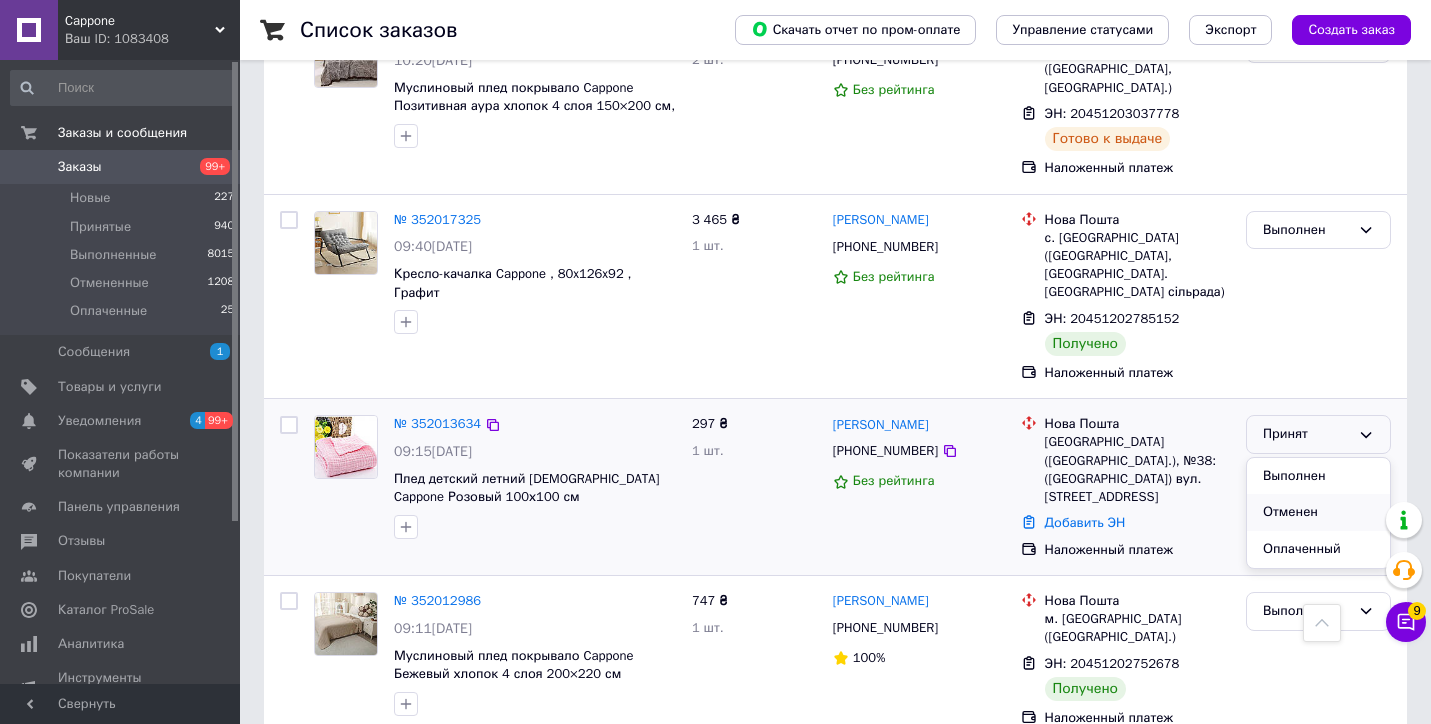 click on "Отменен" at bounding box center (1318, 512) 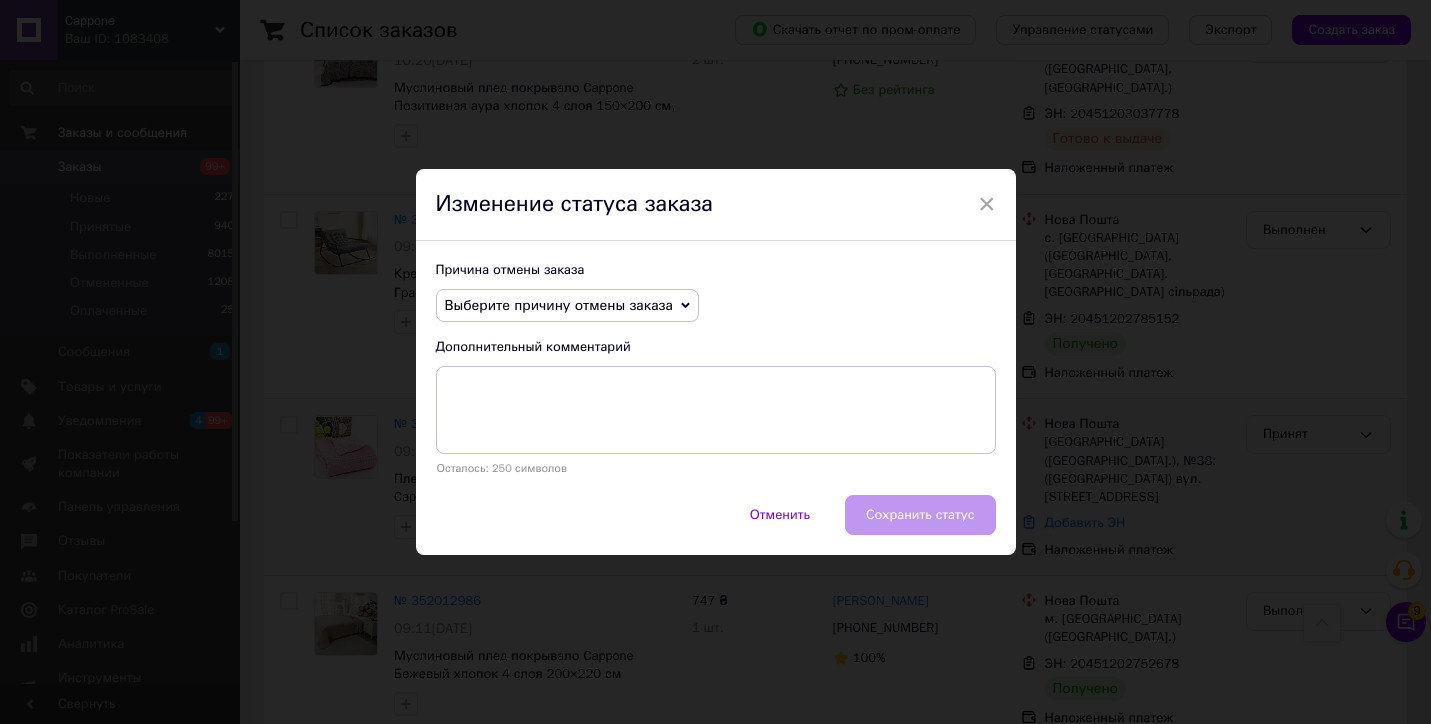 click on "Выберите причину отмены заказа" at bounding box center [567, 306] 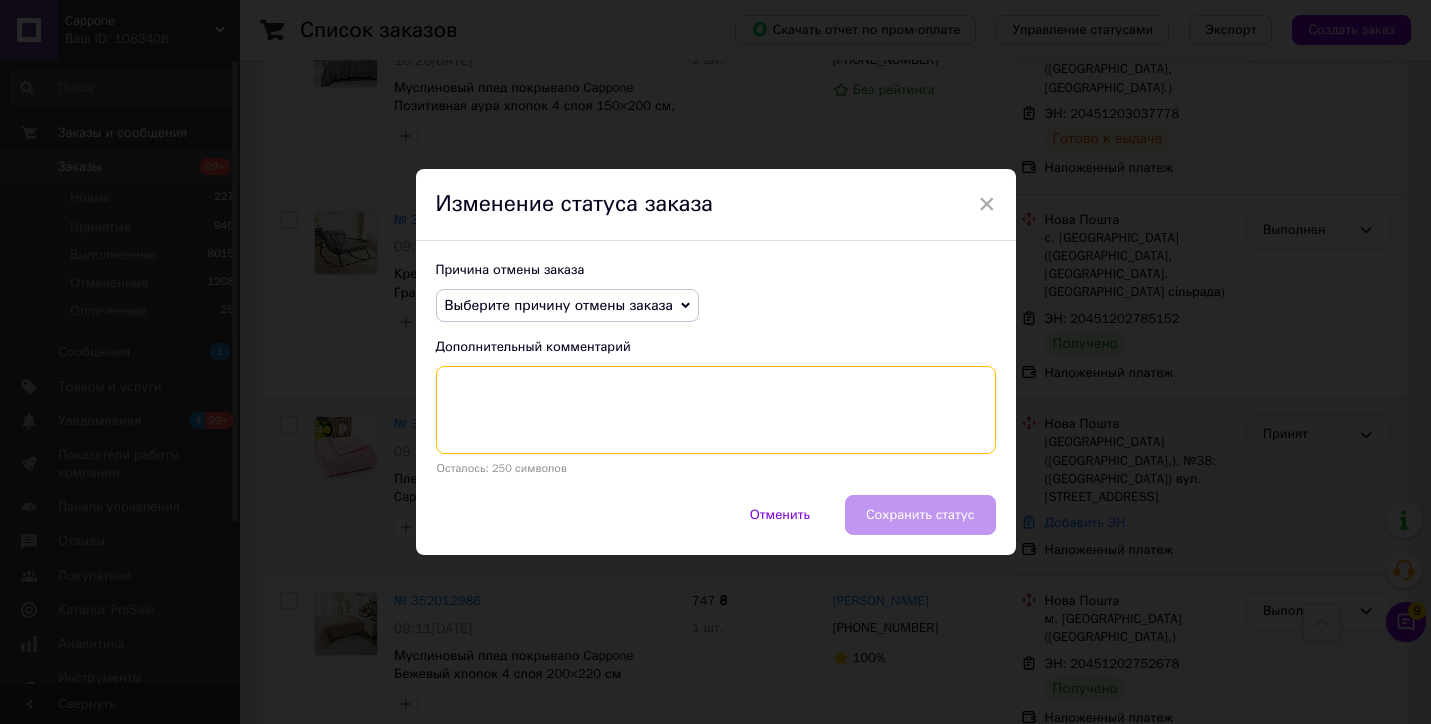 click at bounding box center [716, 410] 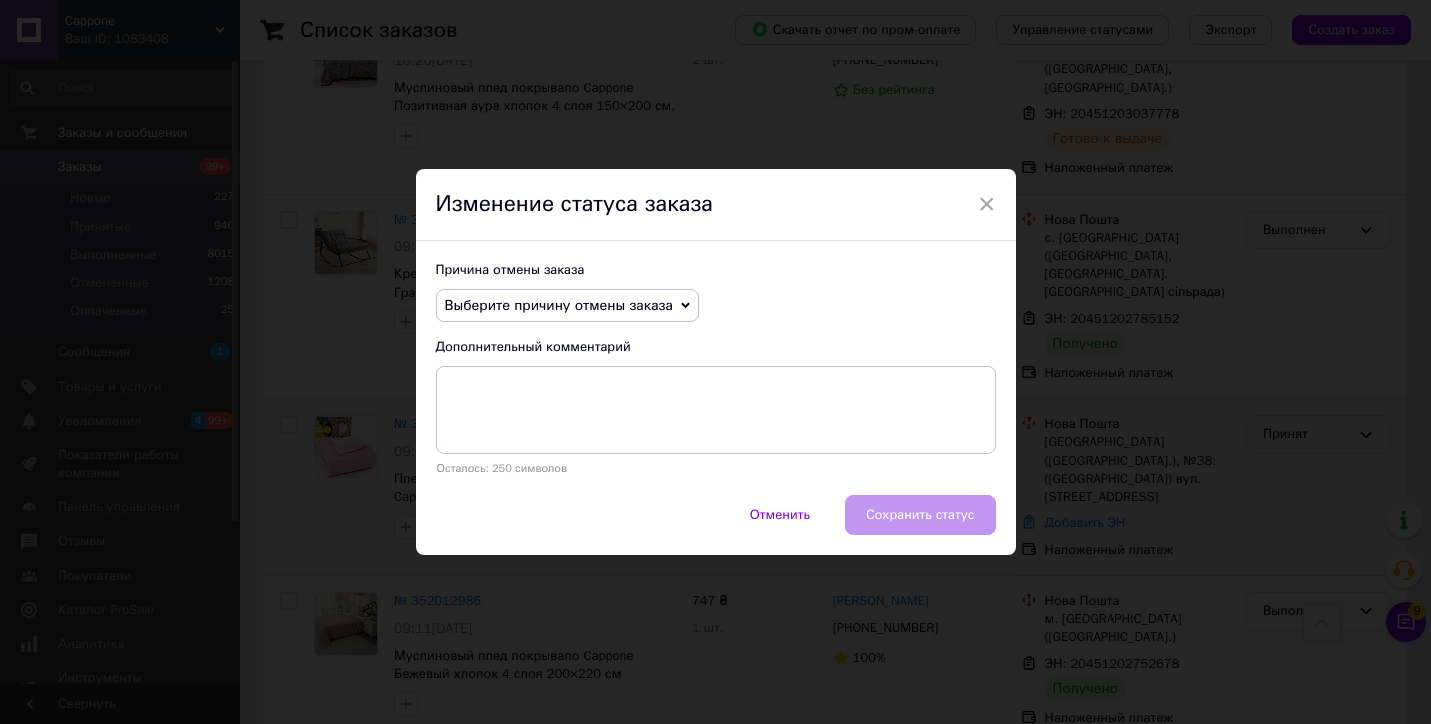 click on "Выберите причину отмены заказа" at bounding box center (559, 305) 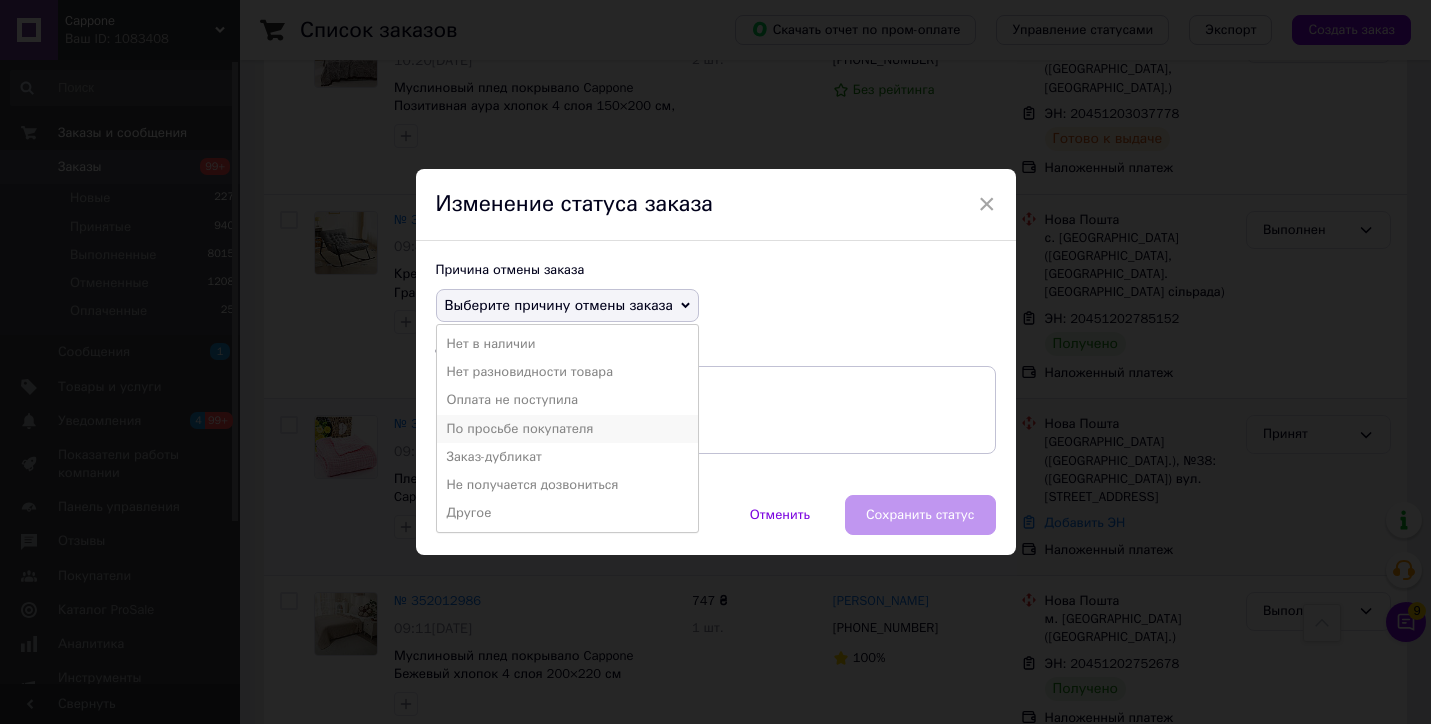 click on "По просьбе покупателя" at bounding box center (567, 429) 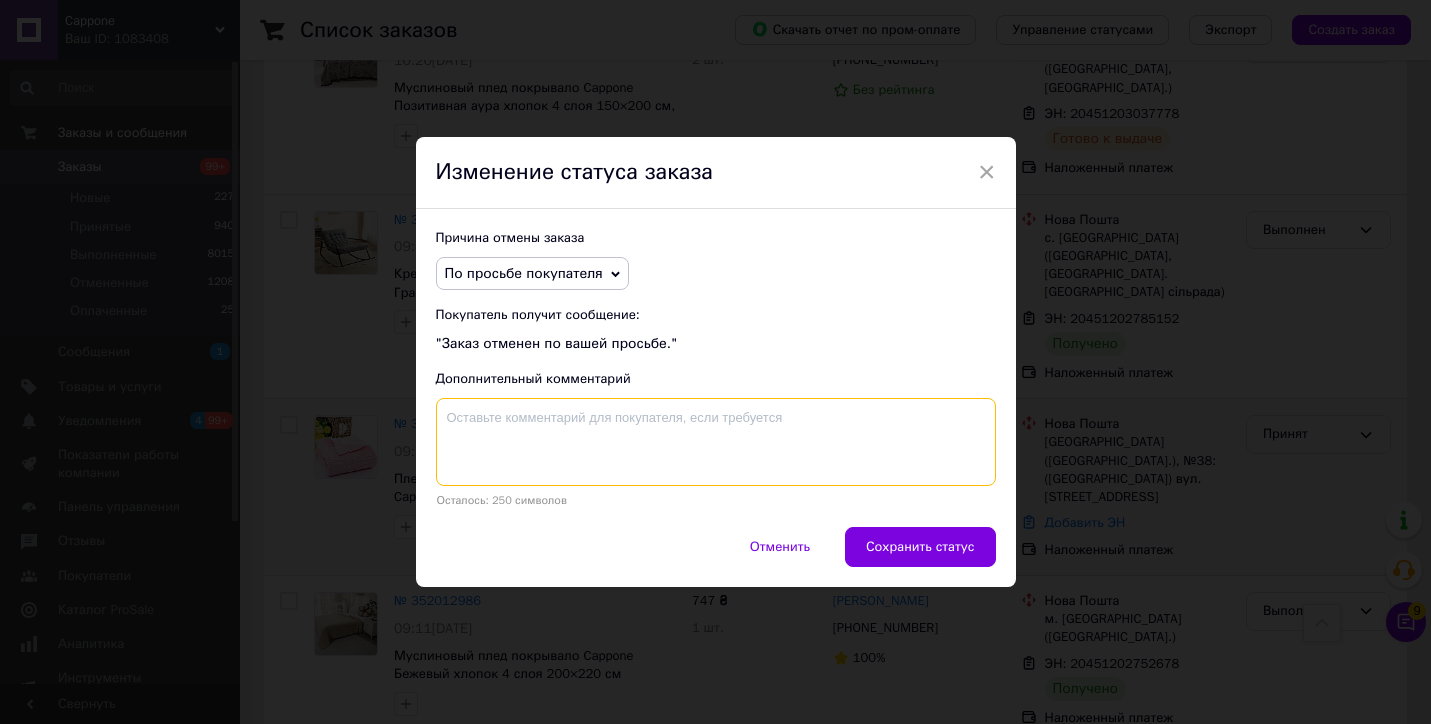 click at bounding box center (716, 442) 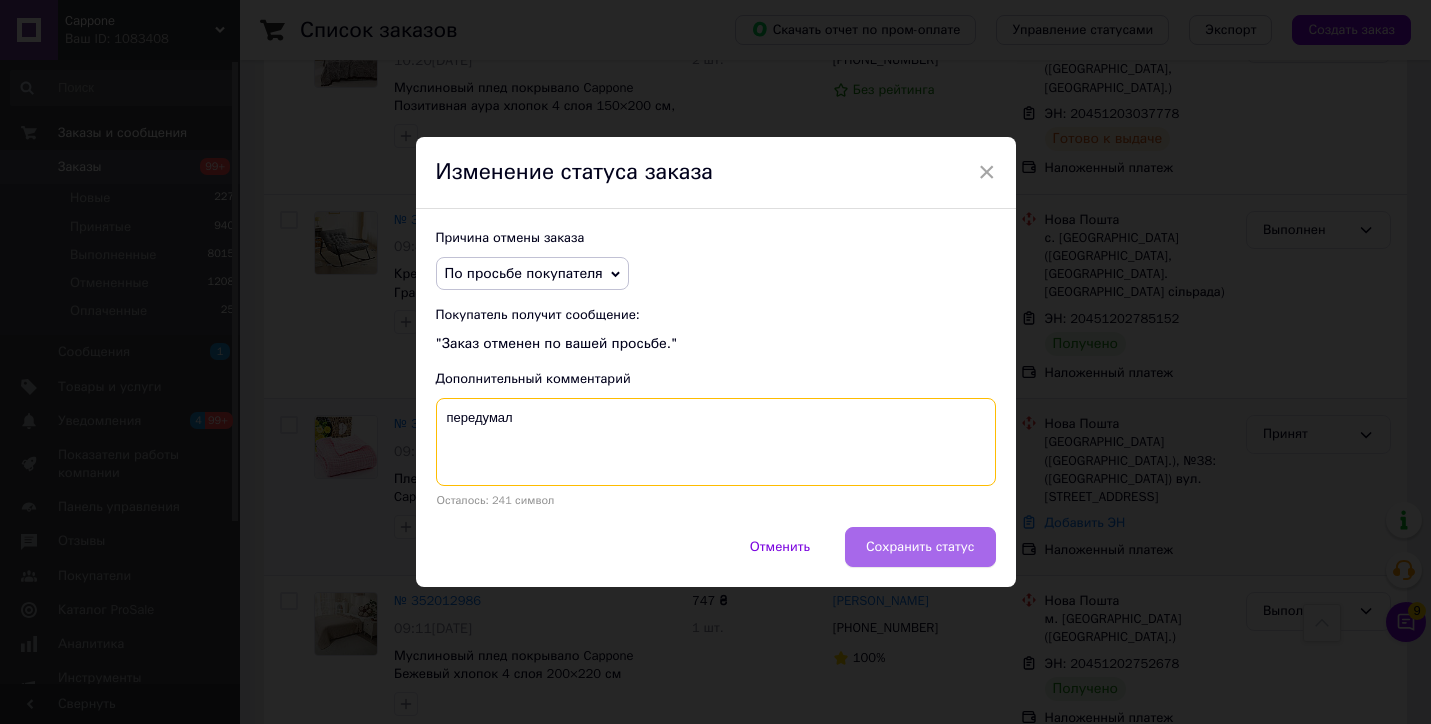 type on "передумал" 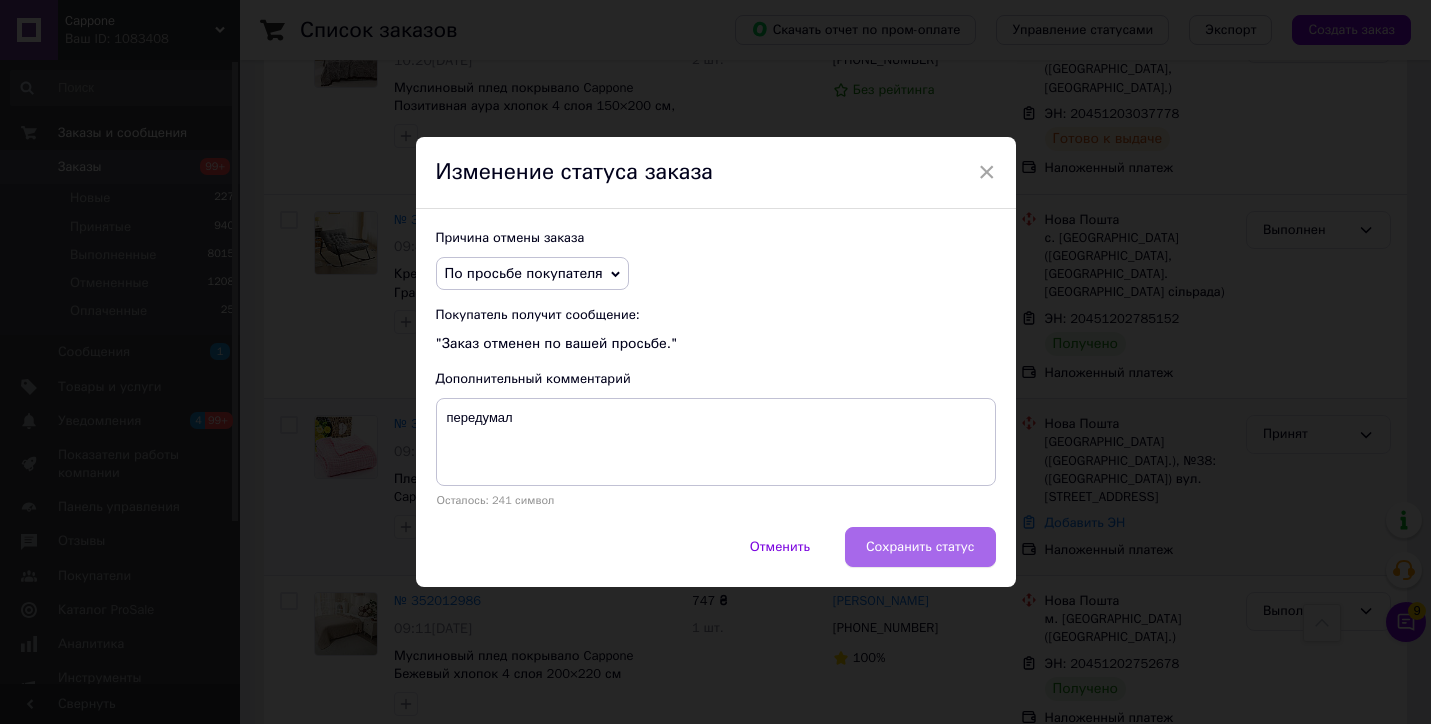 click on "Сохранить статус" at bounding box center [920, 547] 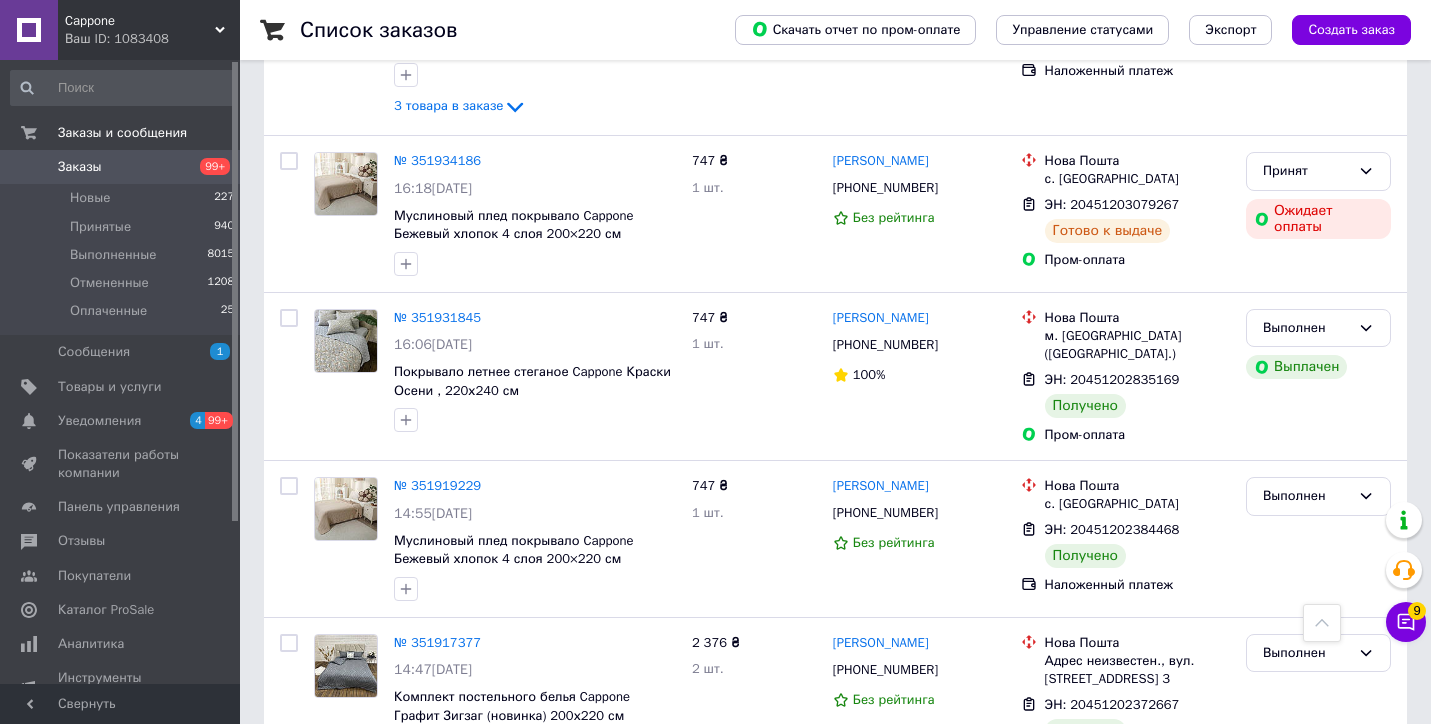 scroll, scrollTop: 2840, scrollLeft: 0, axis: vertical 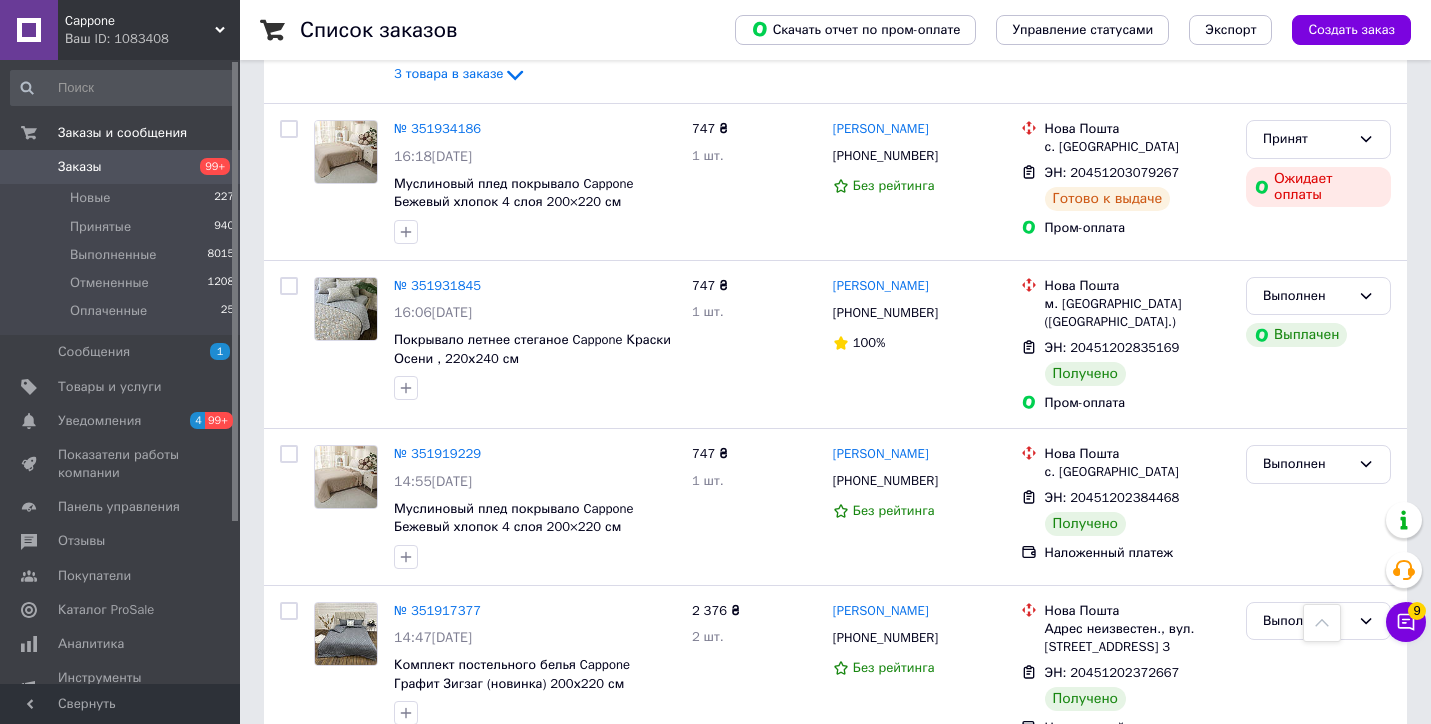 click on "3" at bounding box center [505, 818] 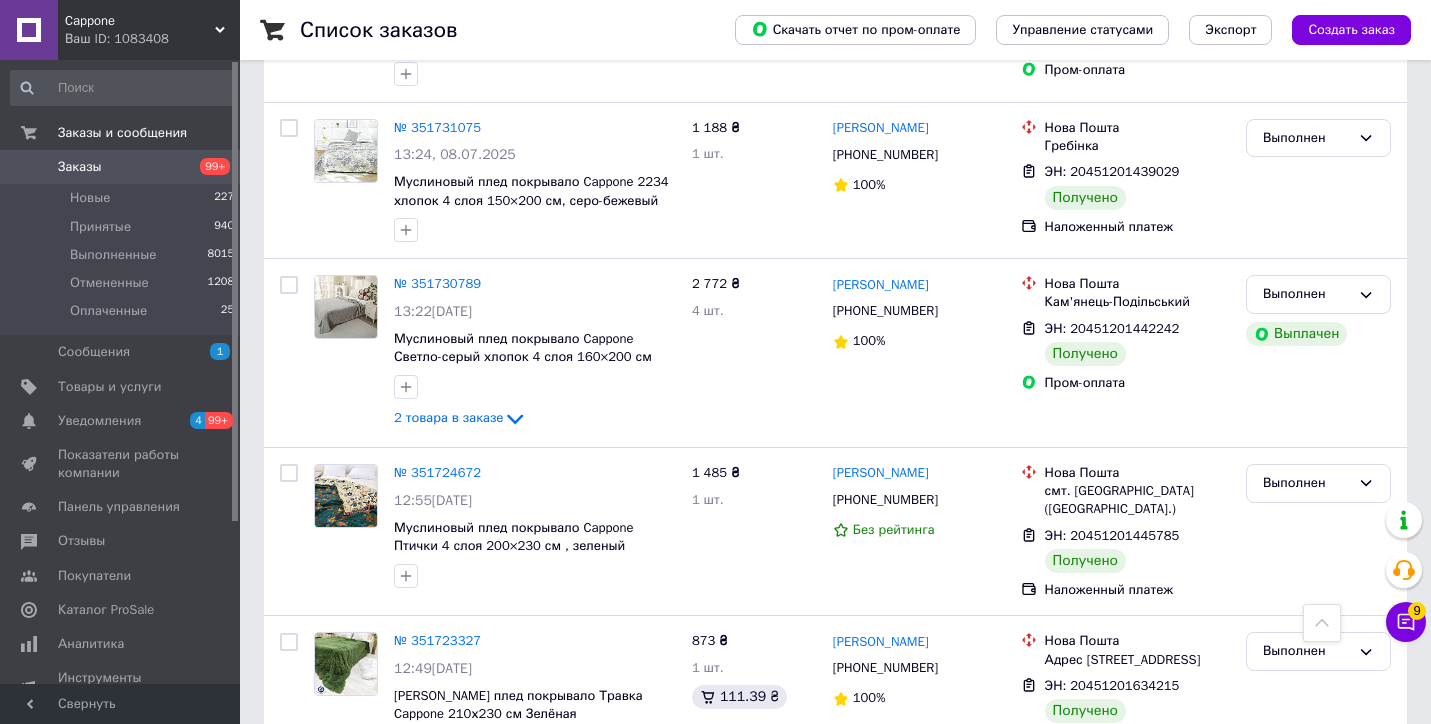 scroll, scrollTop: 2882, scrollLeft: 0, axis: vertical 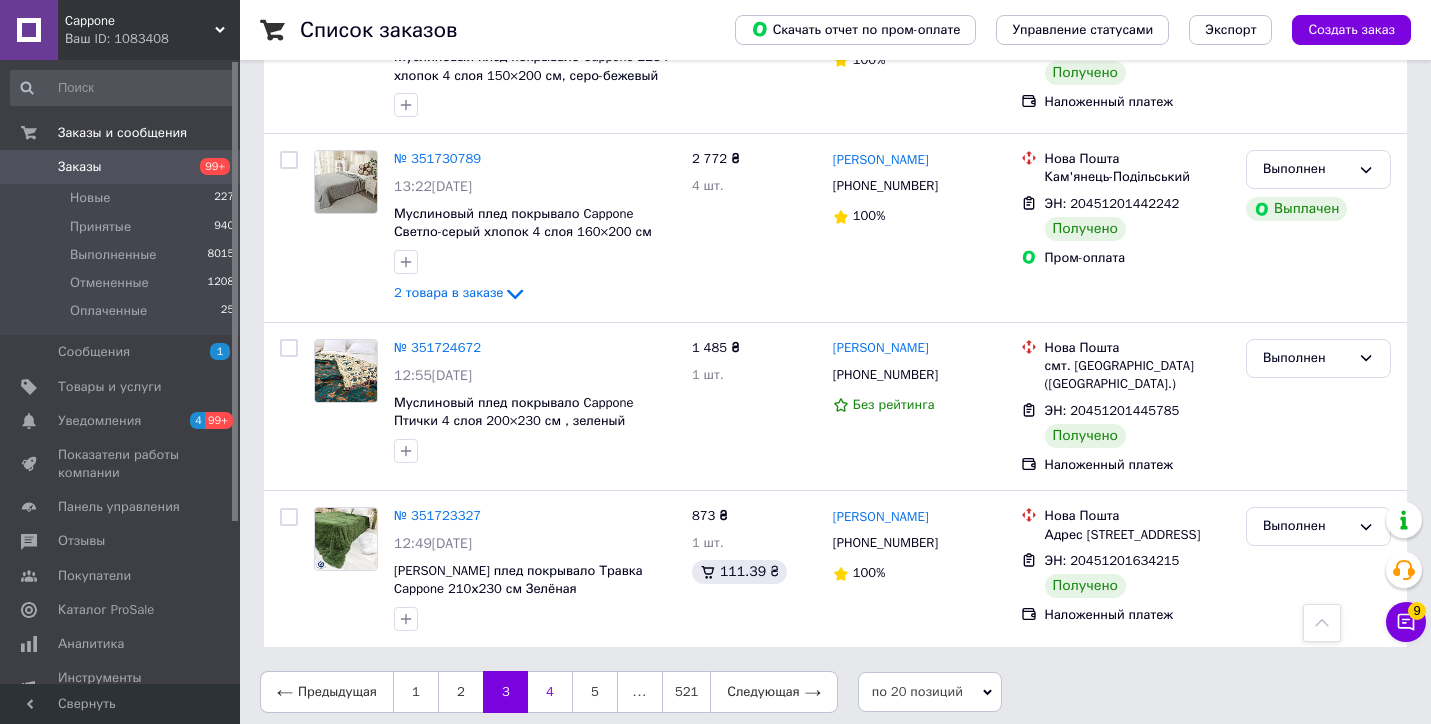 click on "4" at bounding box center (550, 692) 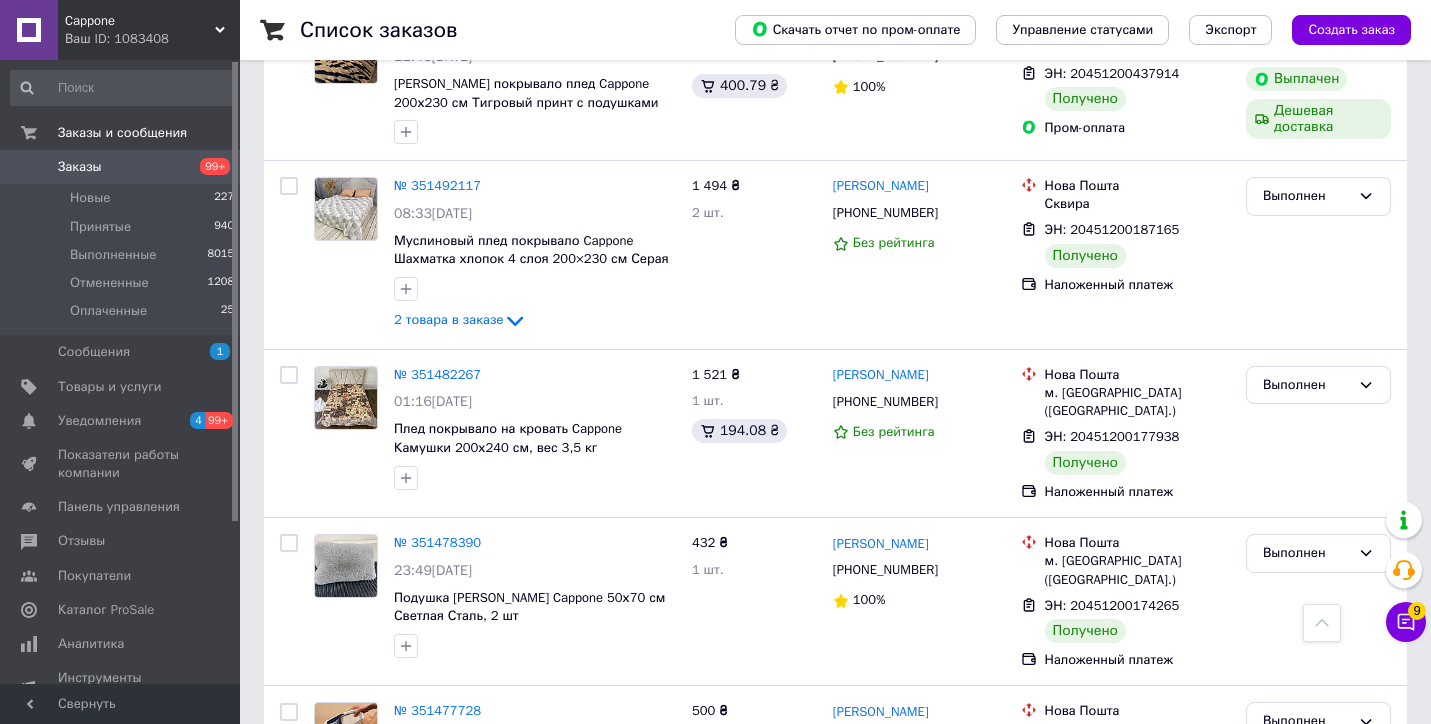 scroll, scrollTop: 2887, scrollLeft: 0, axis: vertical 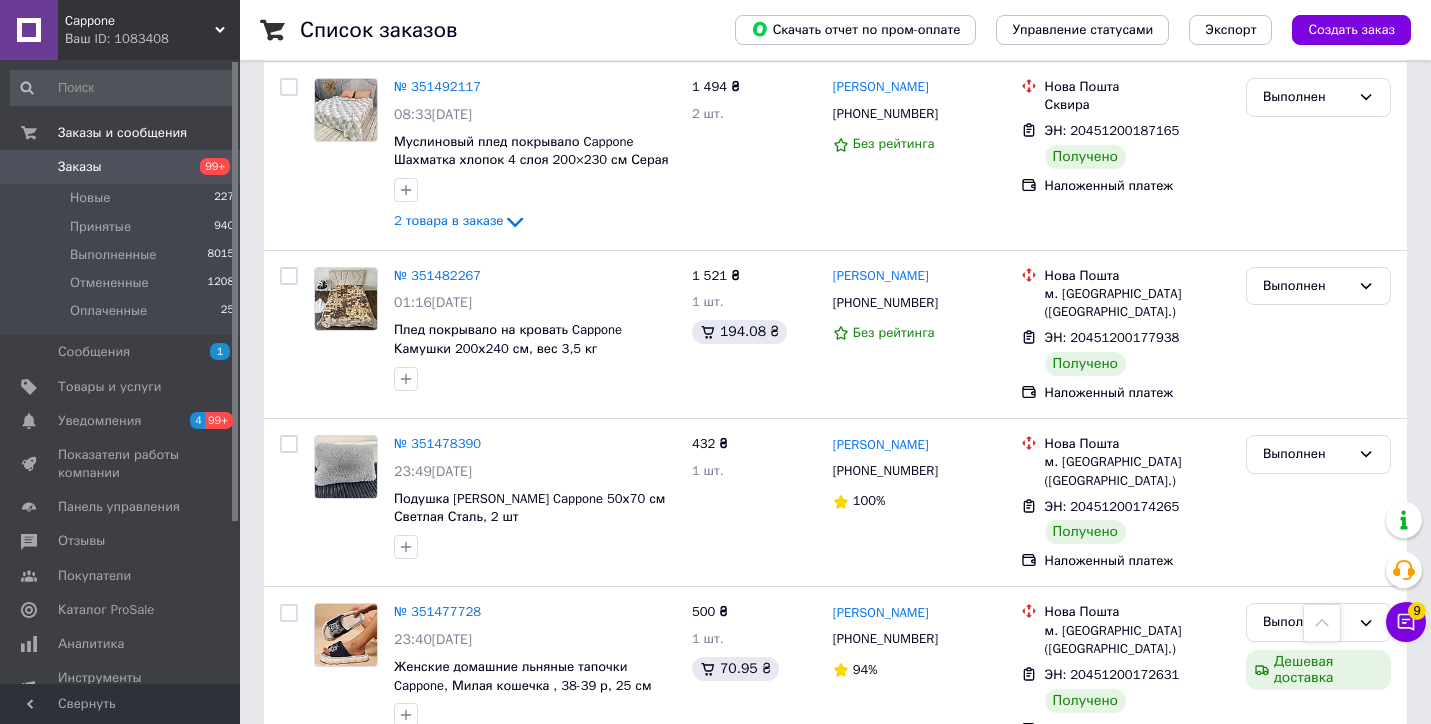 click on "5" at bounding box center [595, 800] 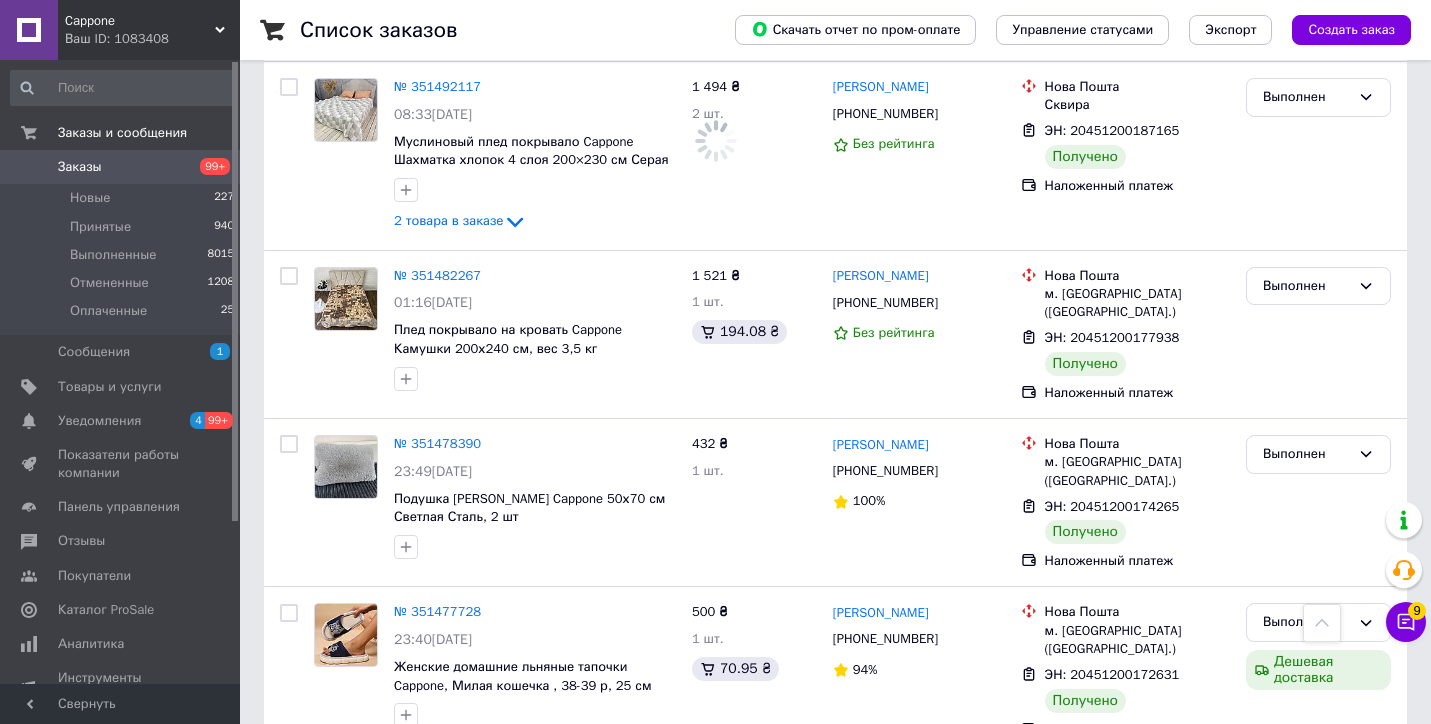 scroll, scrollTop: 0, scrollLeft: 0, axis: both 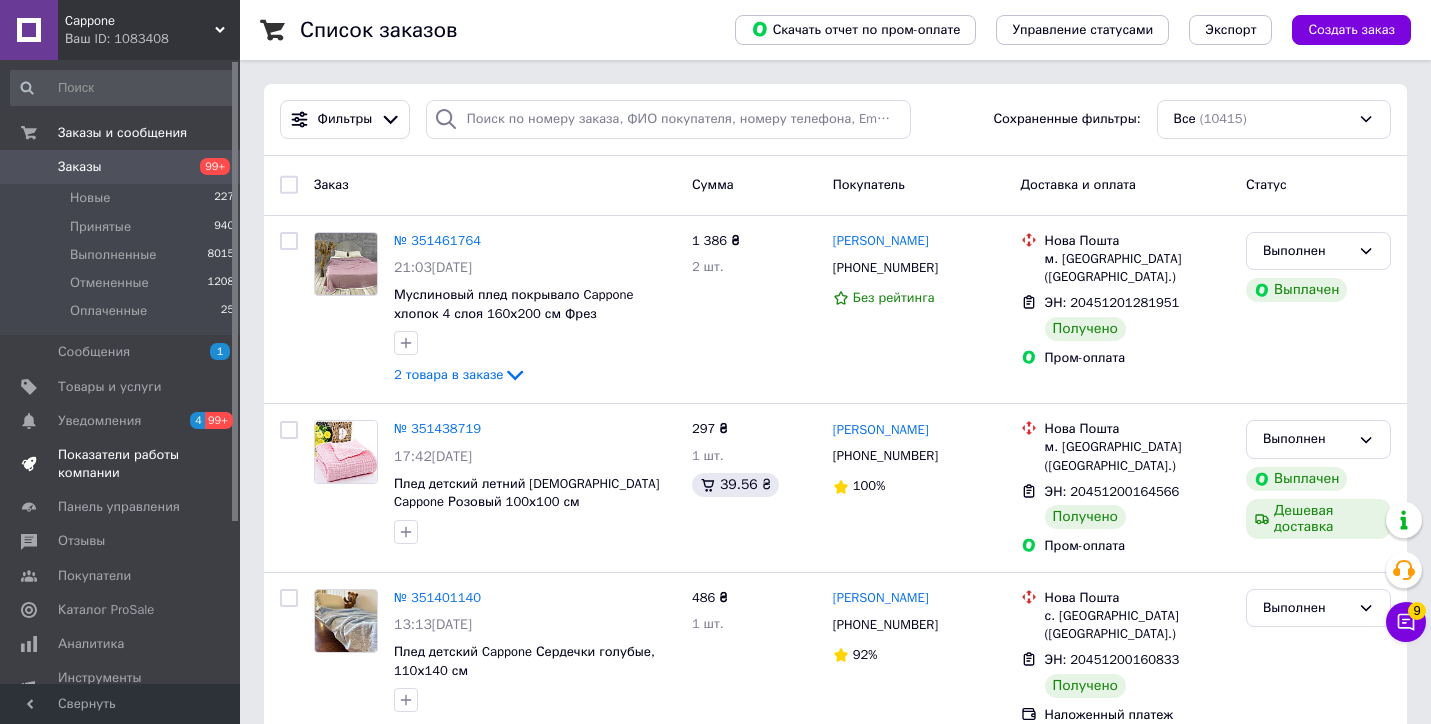 click on "Показатели работы компании" at bounding box center [121, 464] 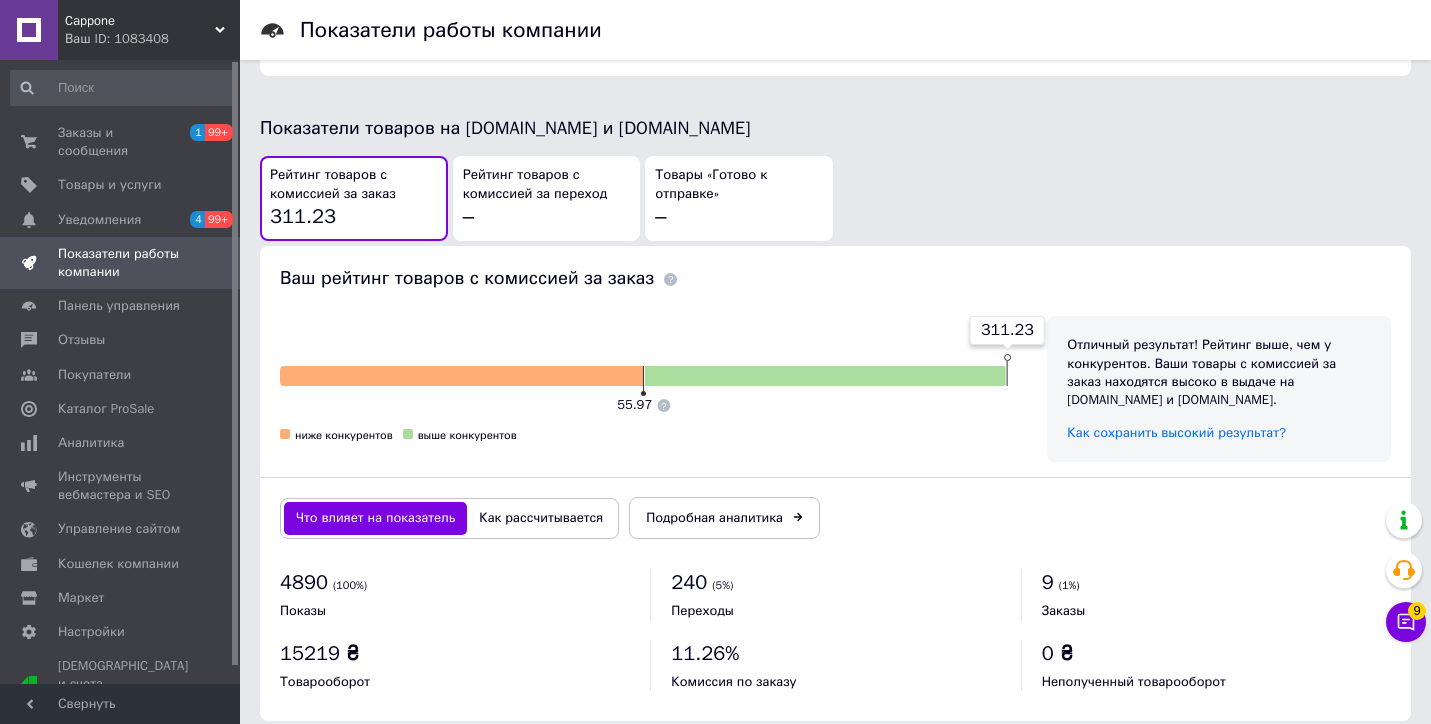 scroll, scrollTop: 1066, scrollLeft: 0, axis: vertical 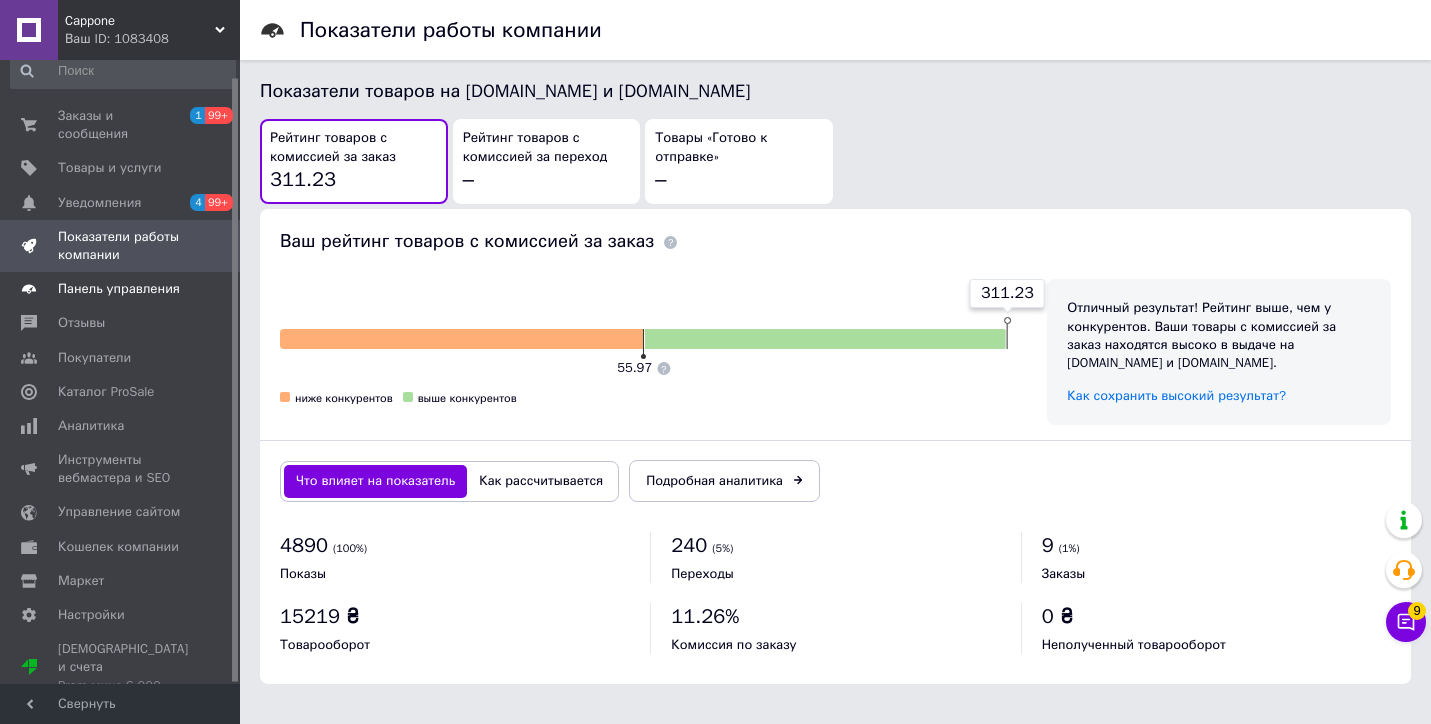 click on "Панель управления" at bounding box center [123, 289] 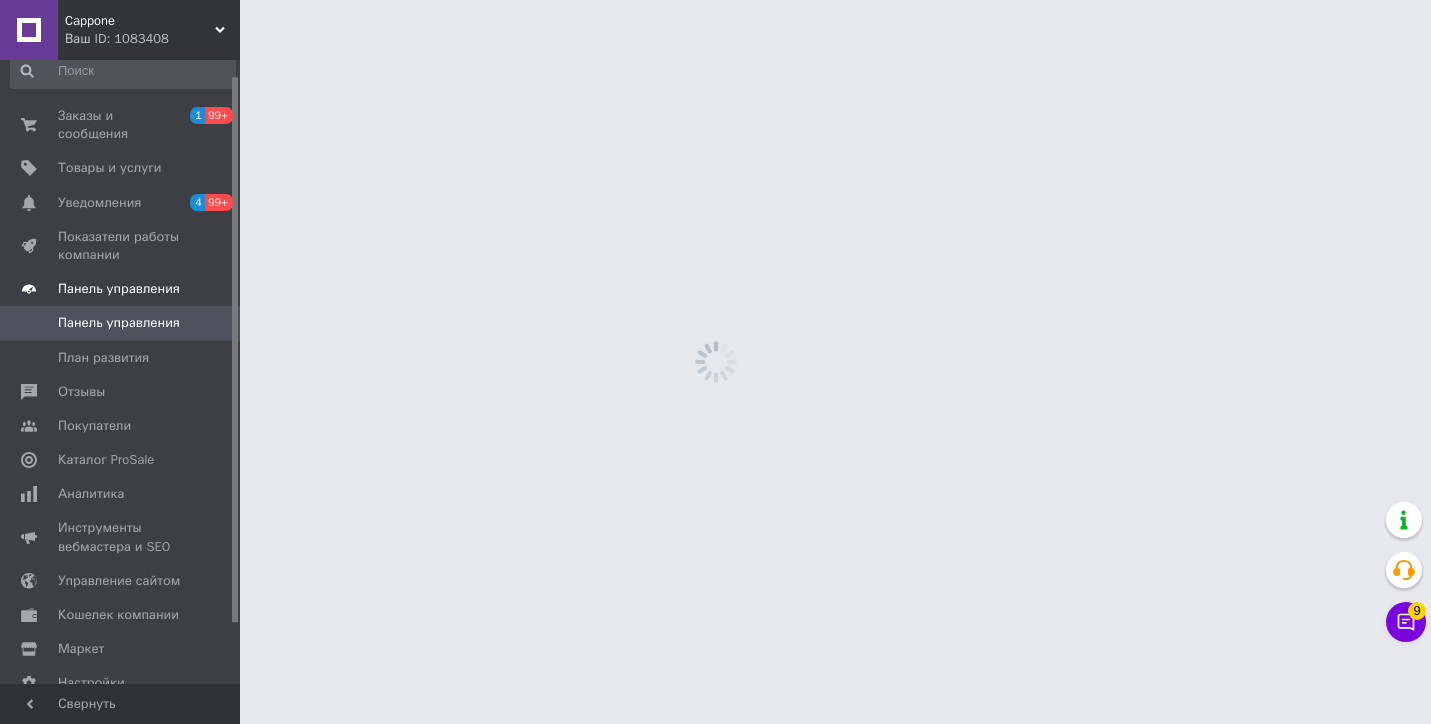 scroll, scrollTop: 0, scrollLeft: 0, axis: both 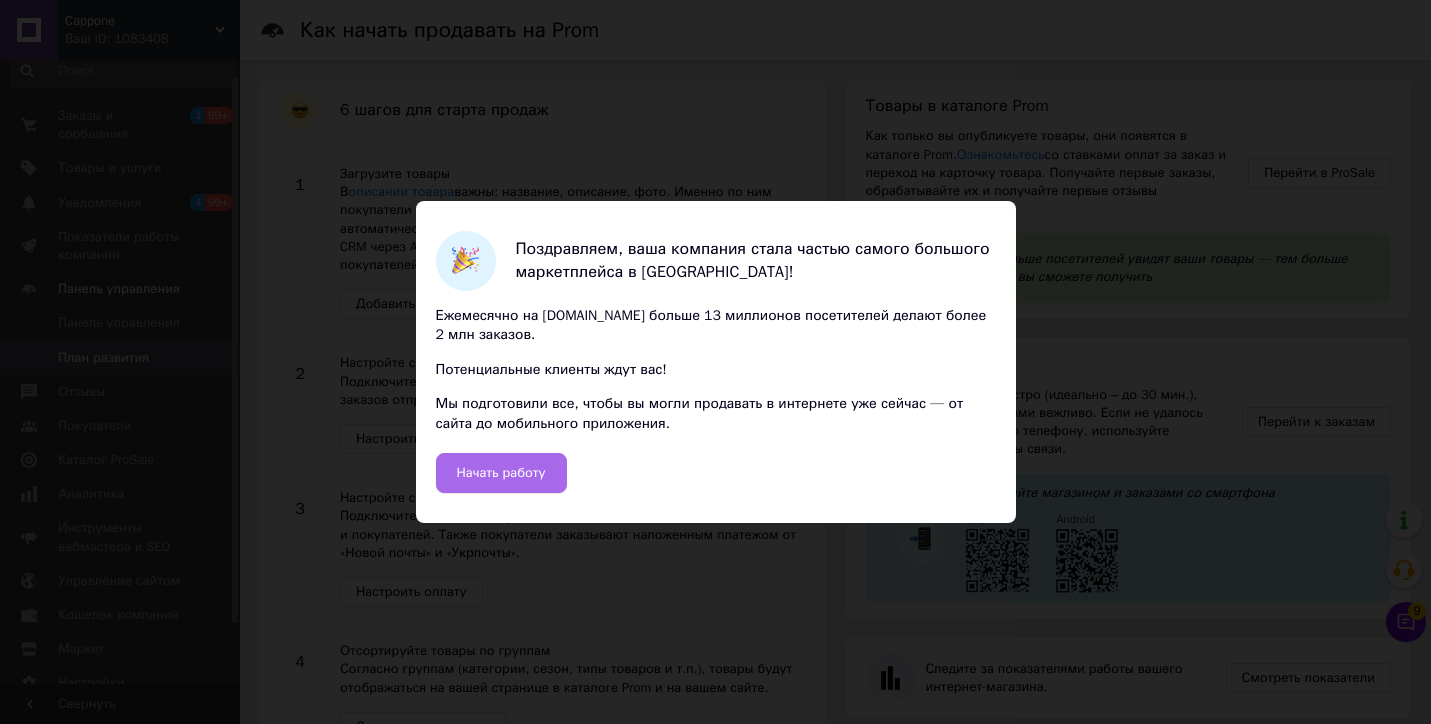 click on "Начать работу" at bounding box center (501, 473) 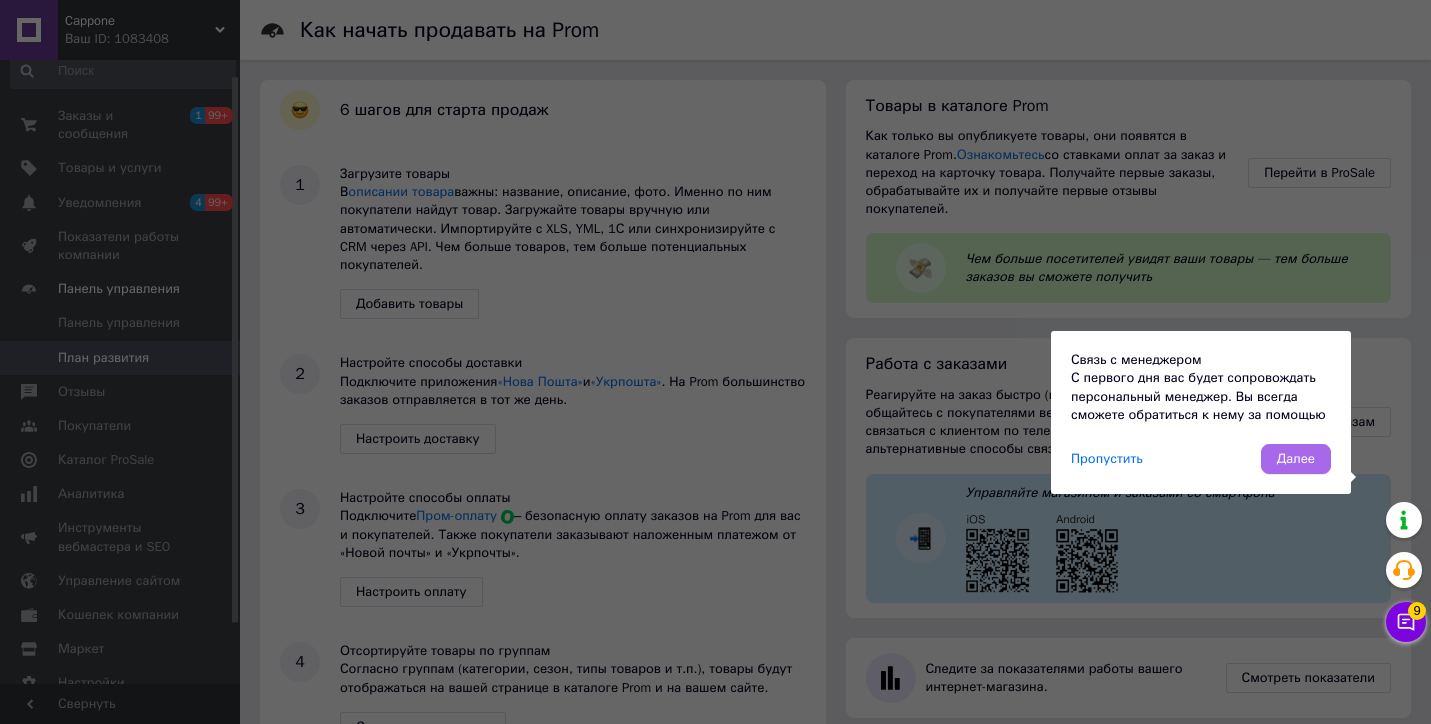 click on "Далее" at bounding box center [1296, 459] 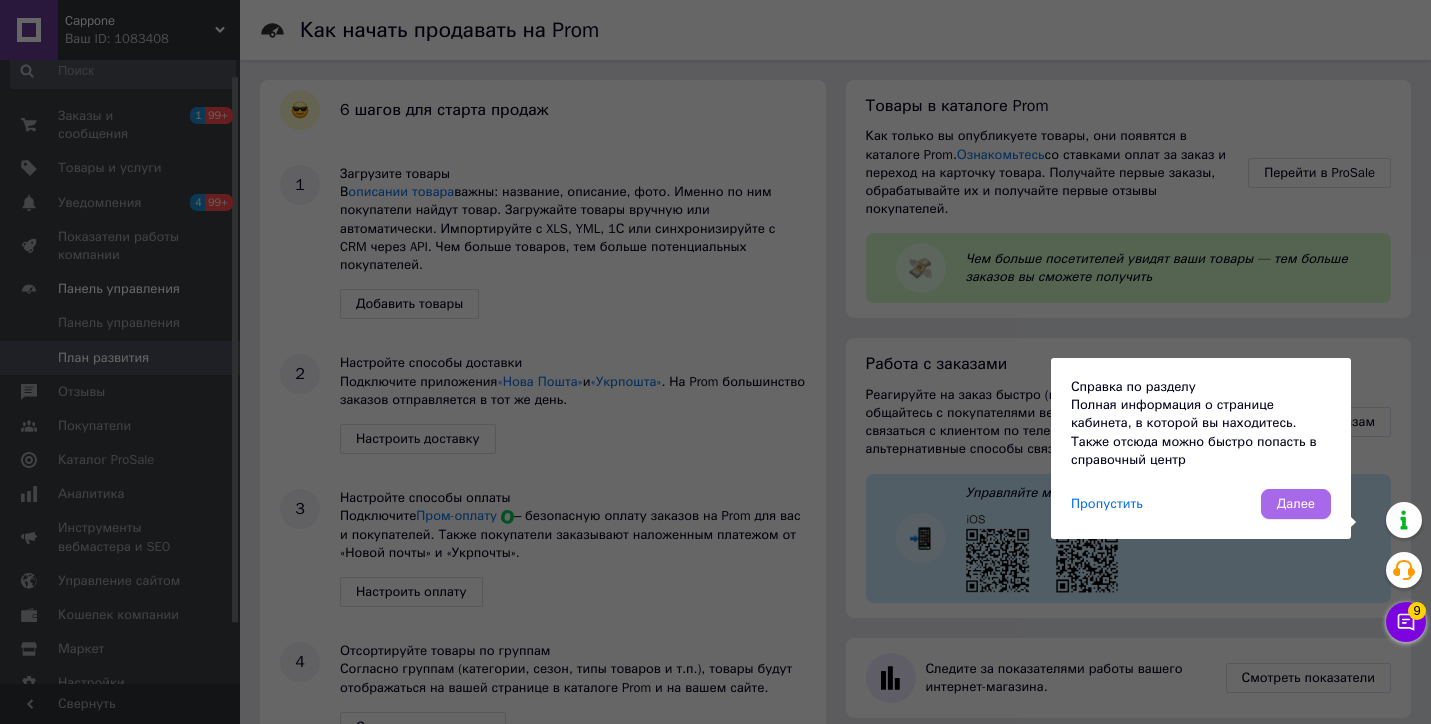click on "Далее" at bounding box center [1296, 504] 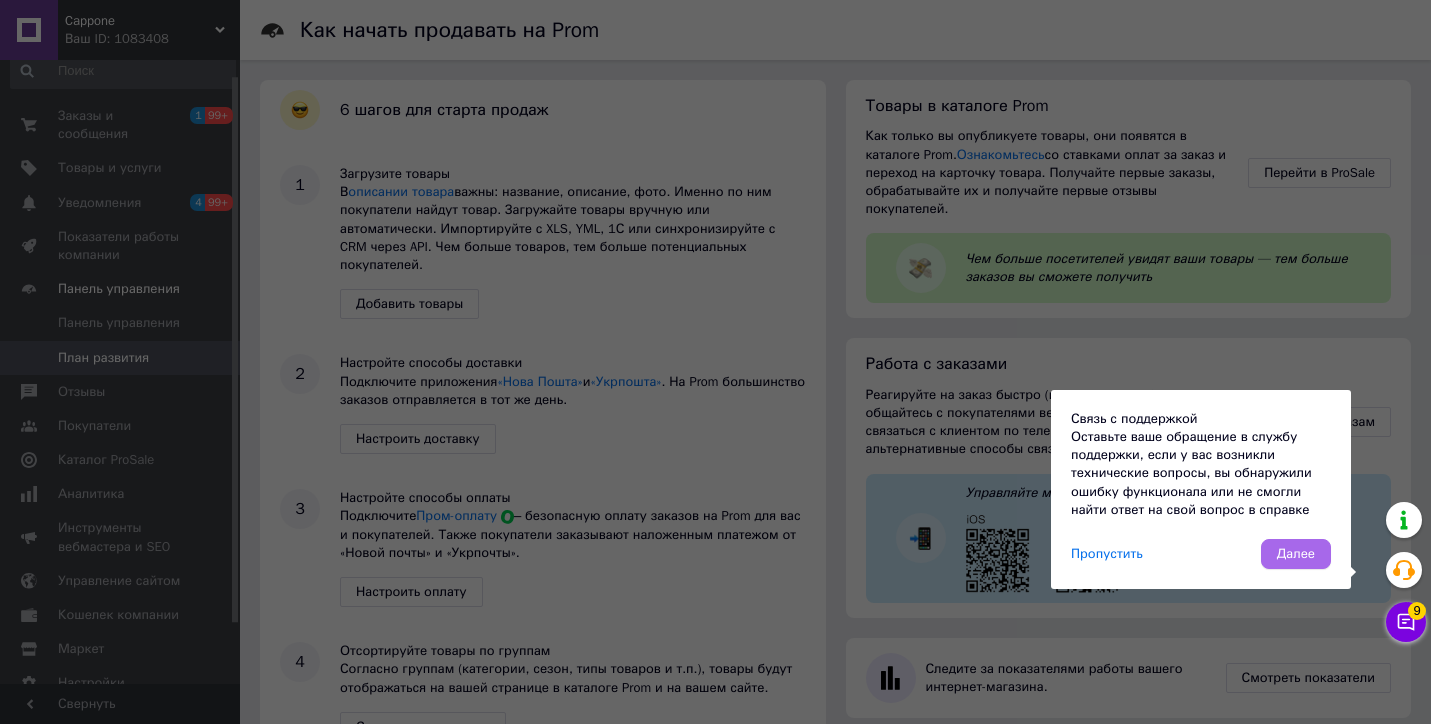 click on "Далее" at bounding box center [1296, 554] 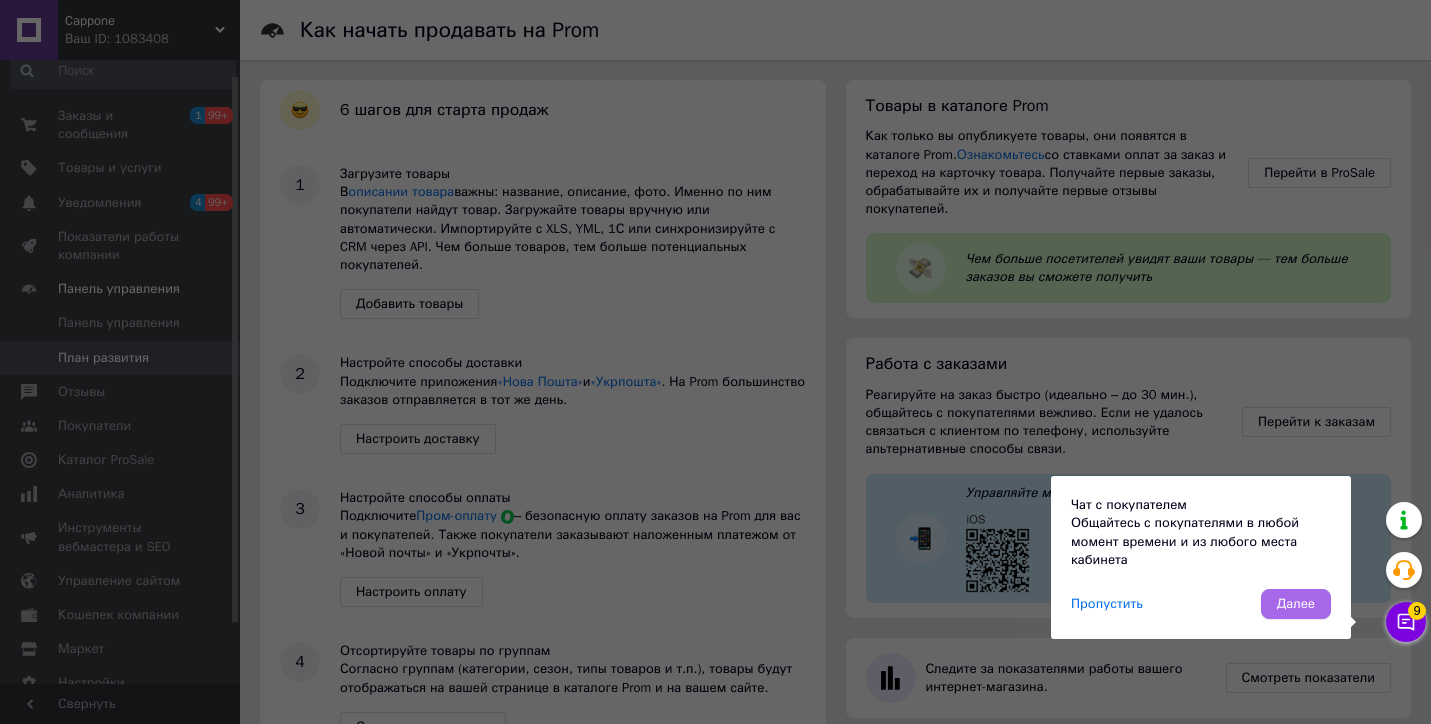 click on "Далее" at bounding box center [1296, 604] 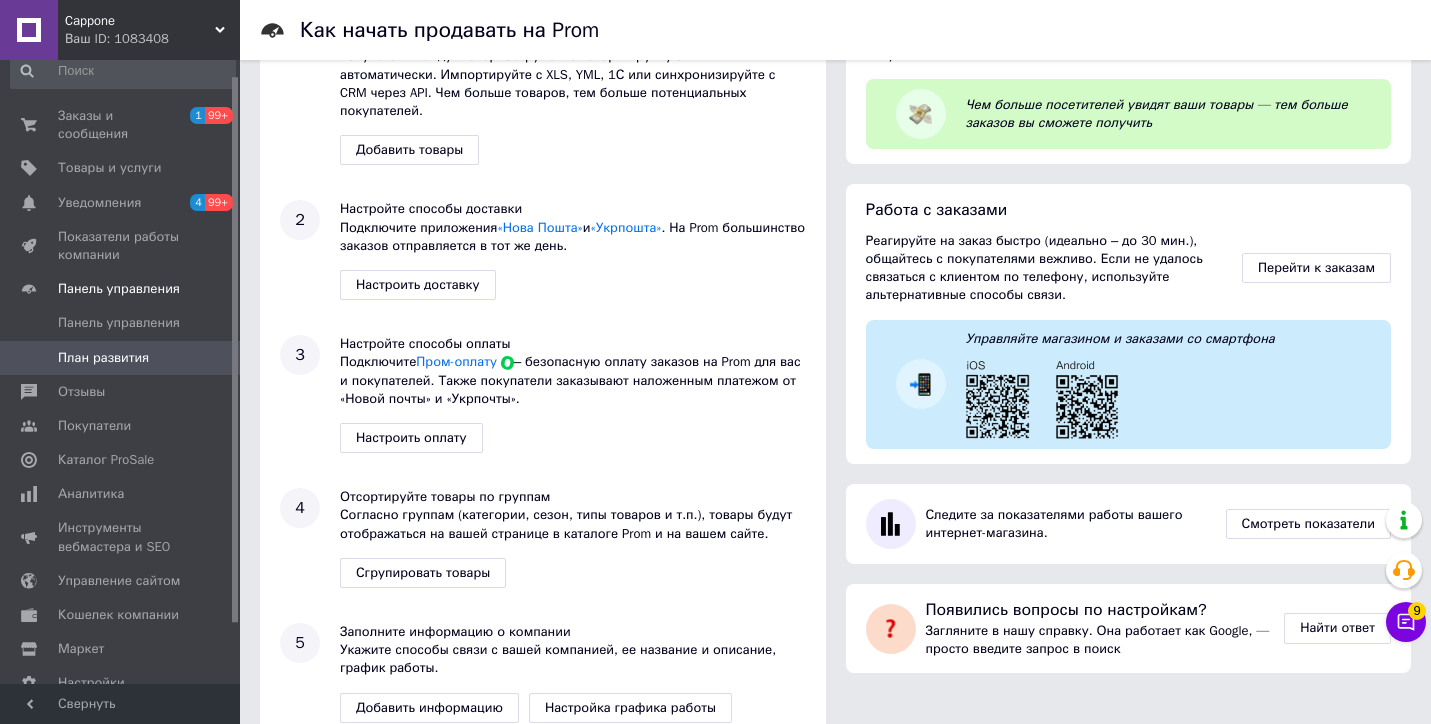 scroll, scrollTop: 0, scrollLeft: 0, axis: both 